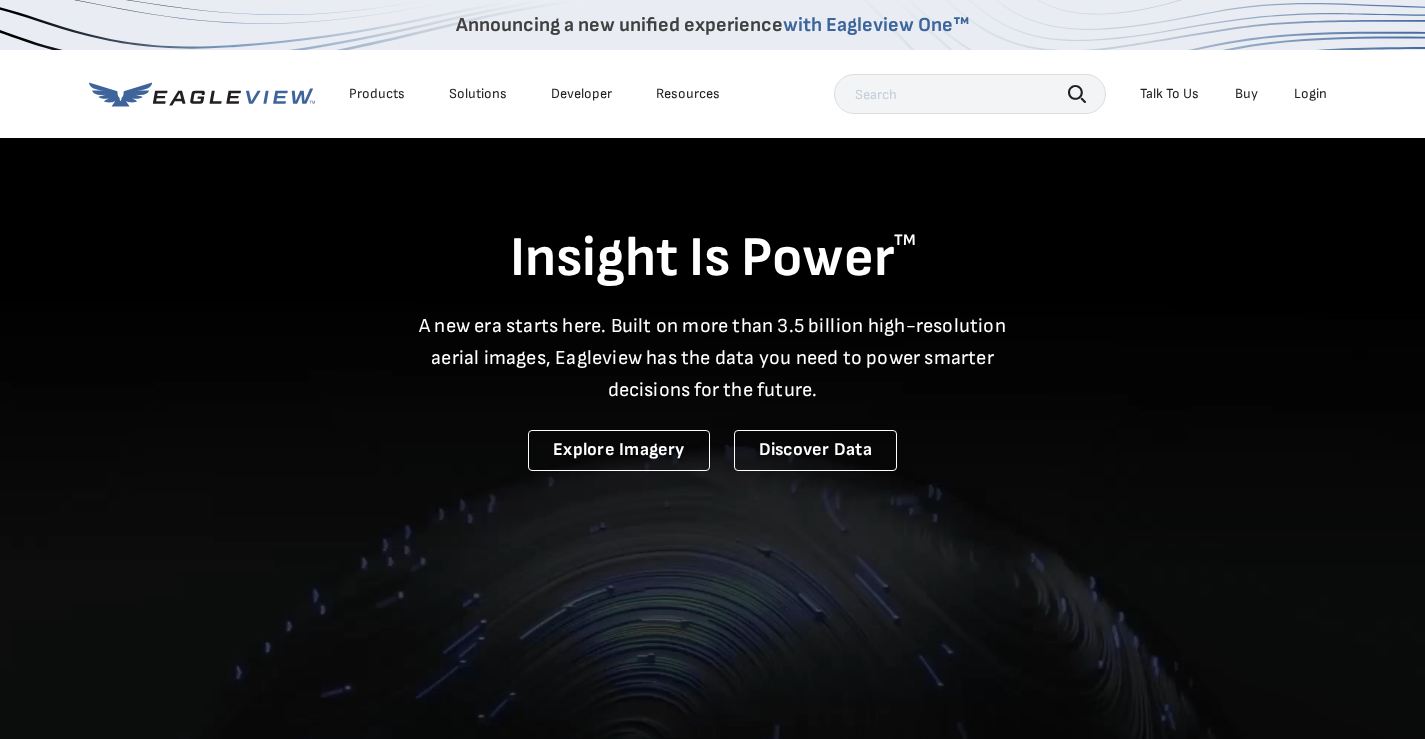 scroll, scrollTop: 0, scrollLeft: 0, axis: both 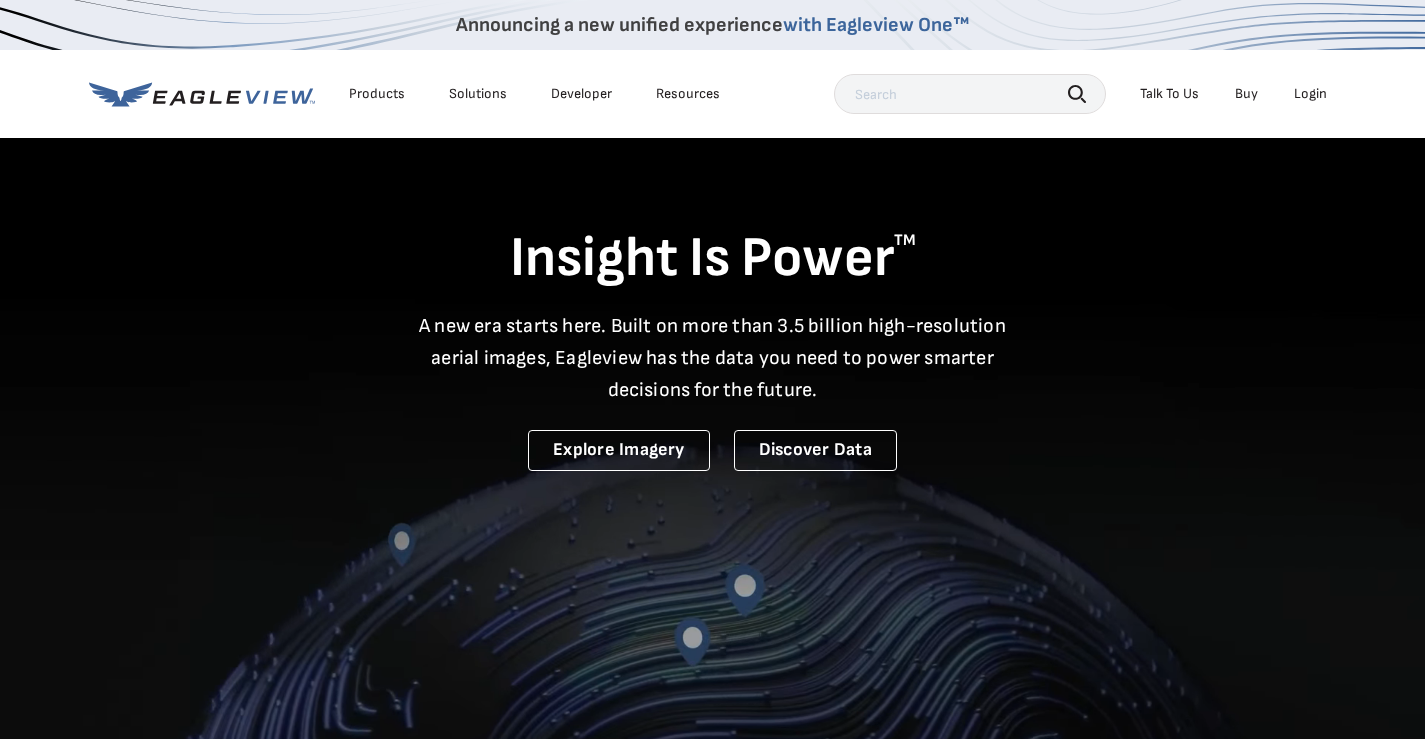 click on "Login" at bounding box center (1310, 94) 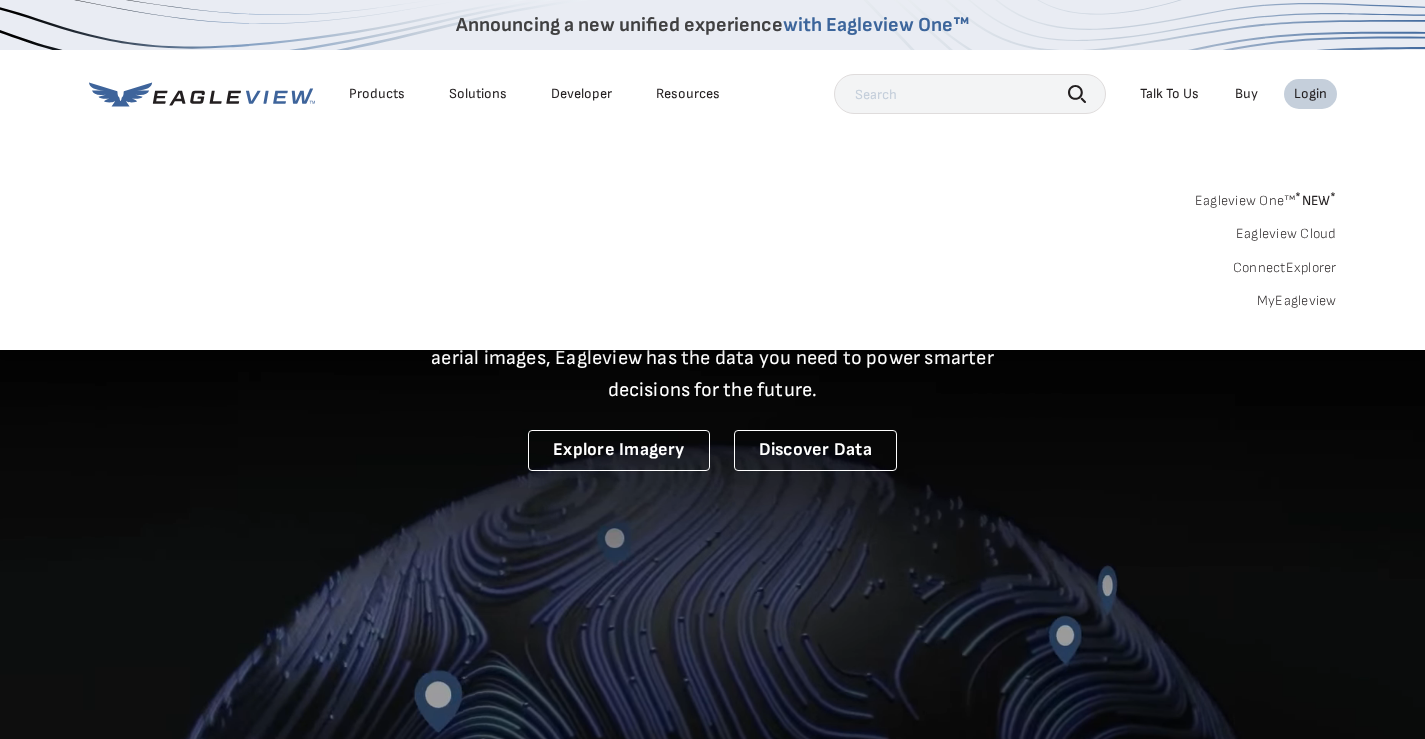 click on "MyEagleview" at bounding box center (1297, 301) 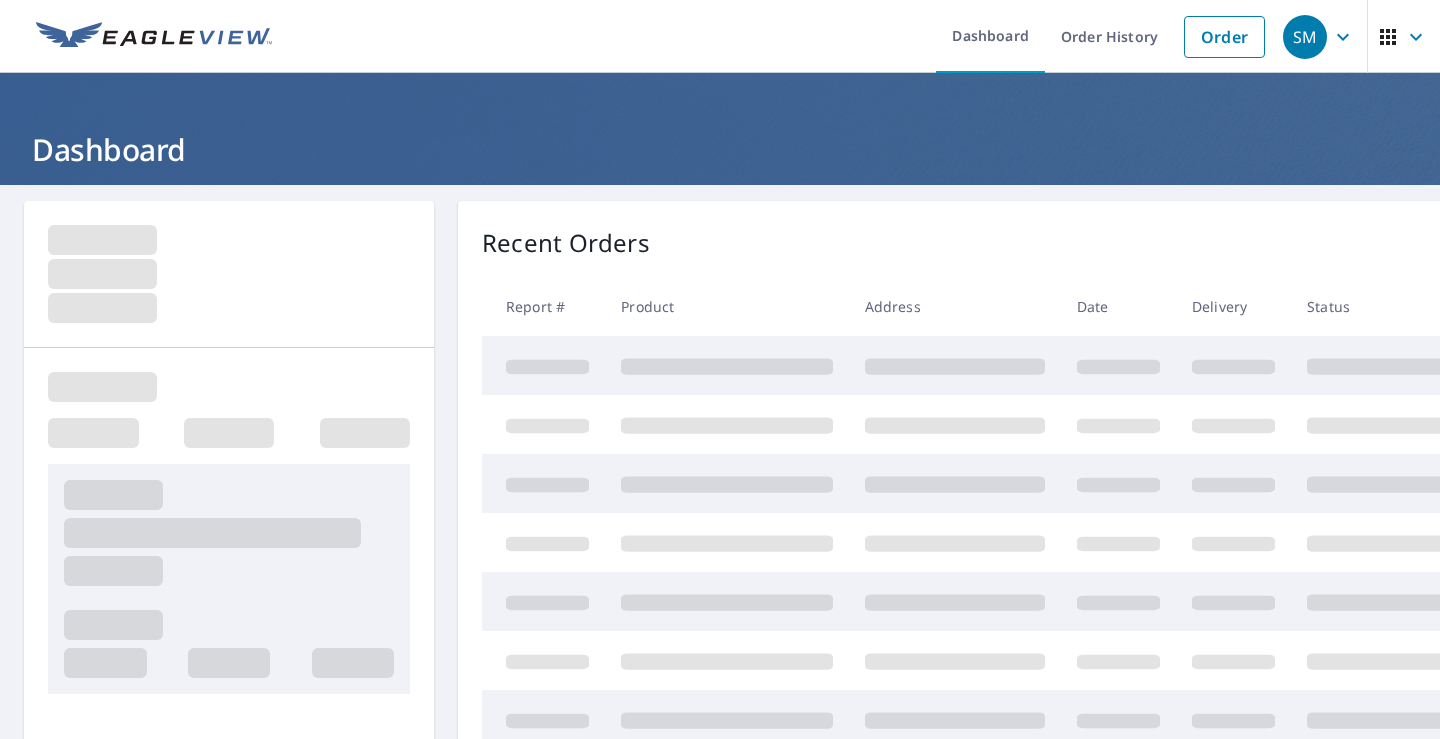 scroll, scrollTop: 0, scrollLeft: 0, axis: both 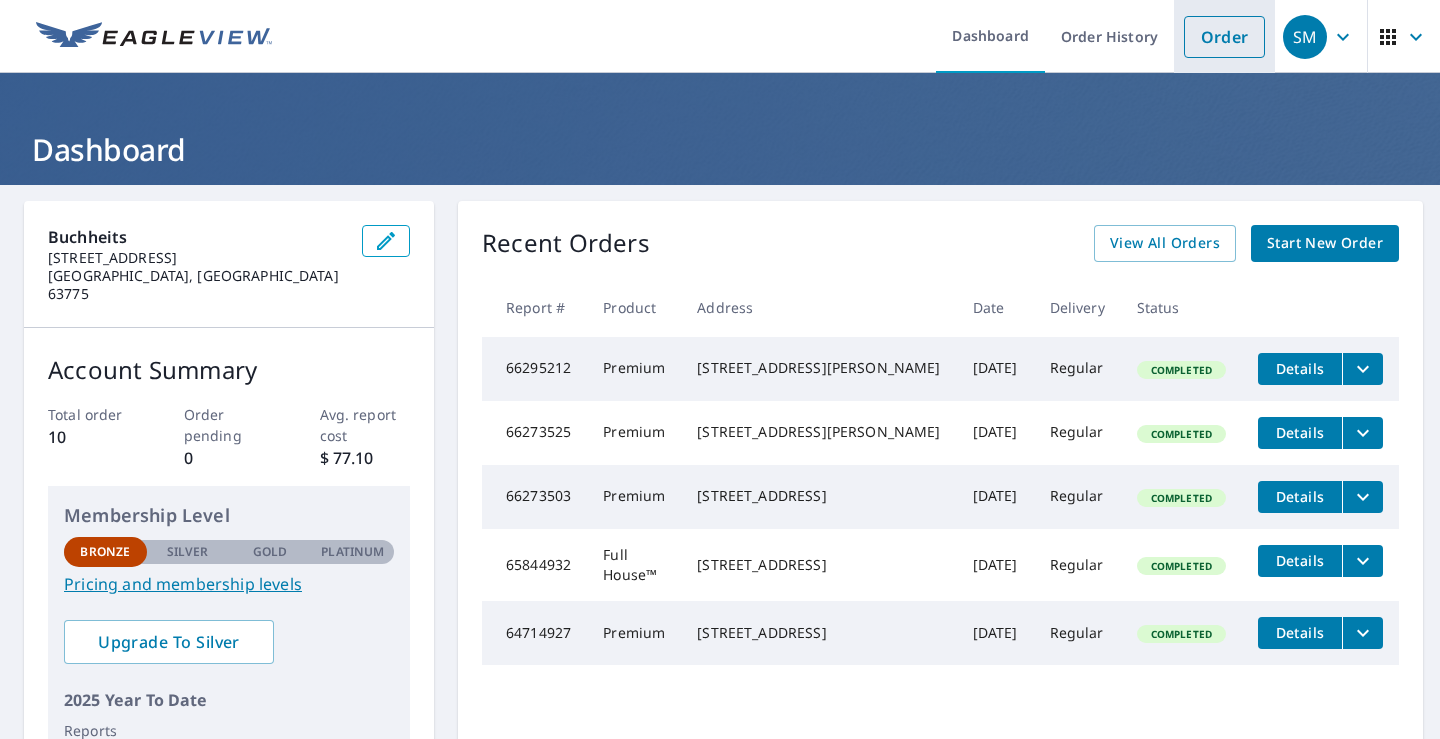 click on "Order" at bounding box center (1224, 37) 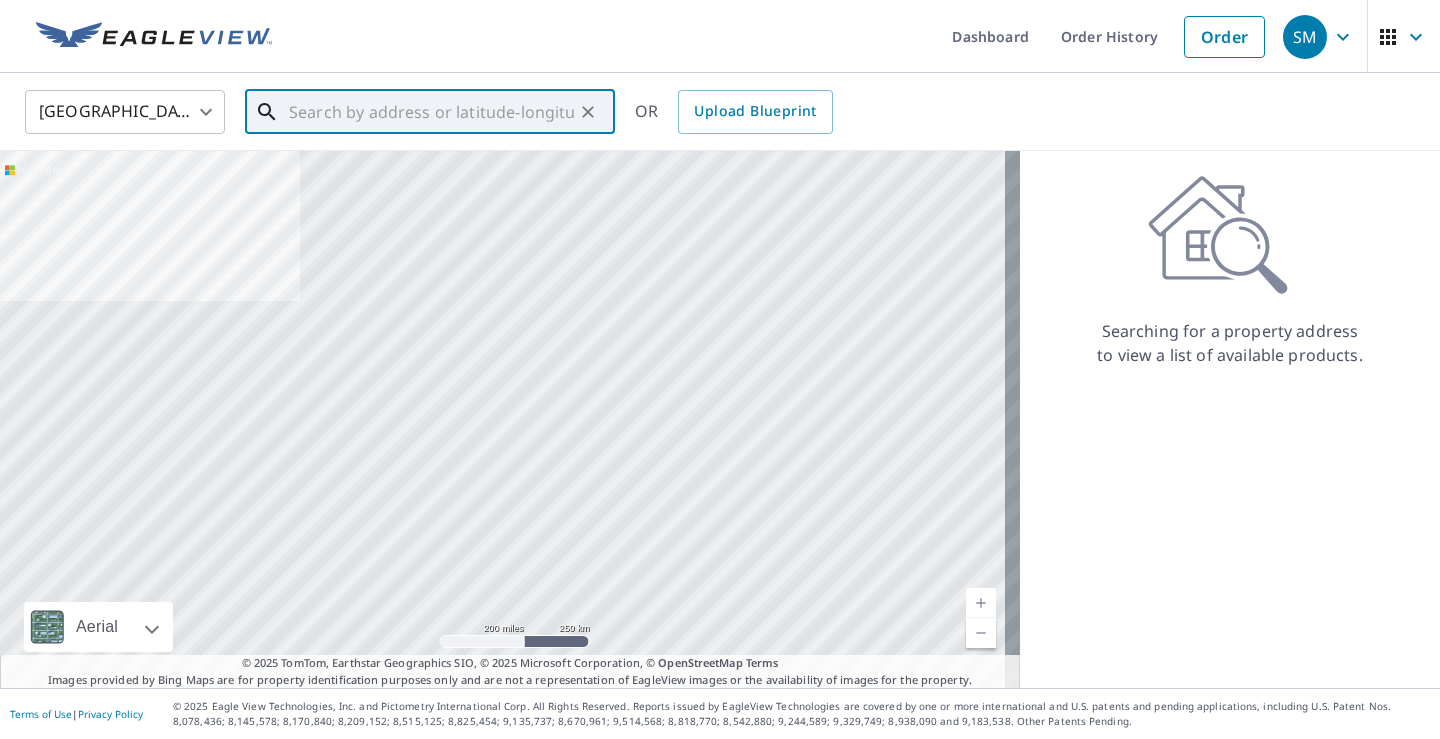 click at bounding box center (431, 112) 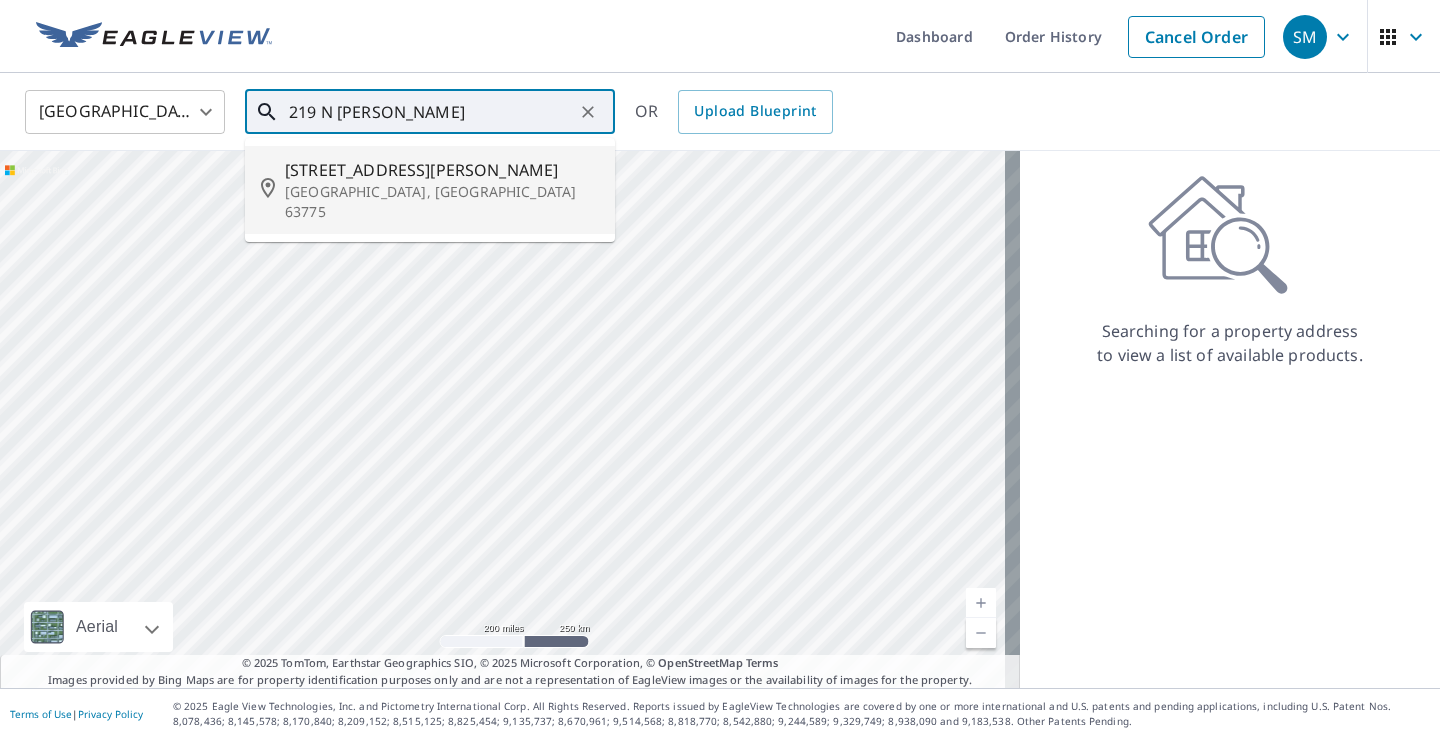 click on "[STREET_ADDRESS][PERSON_NAME]" at bounding box center [442, 170] 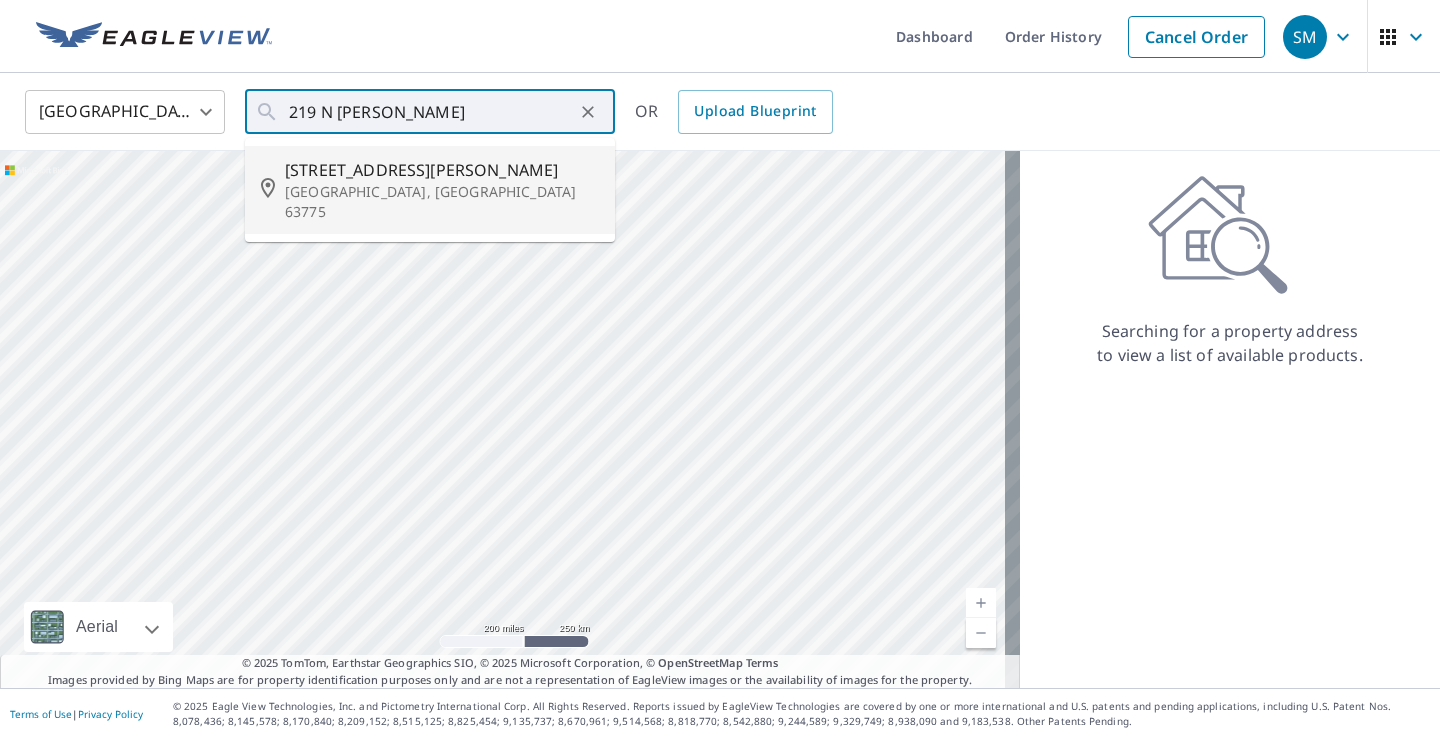 type on "[STREET_ADDRESS][PERSON_NAME]" 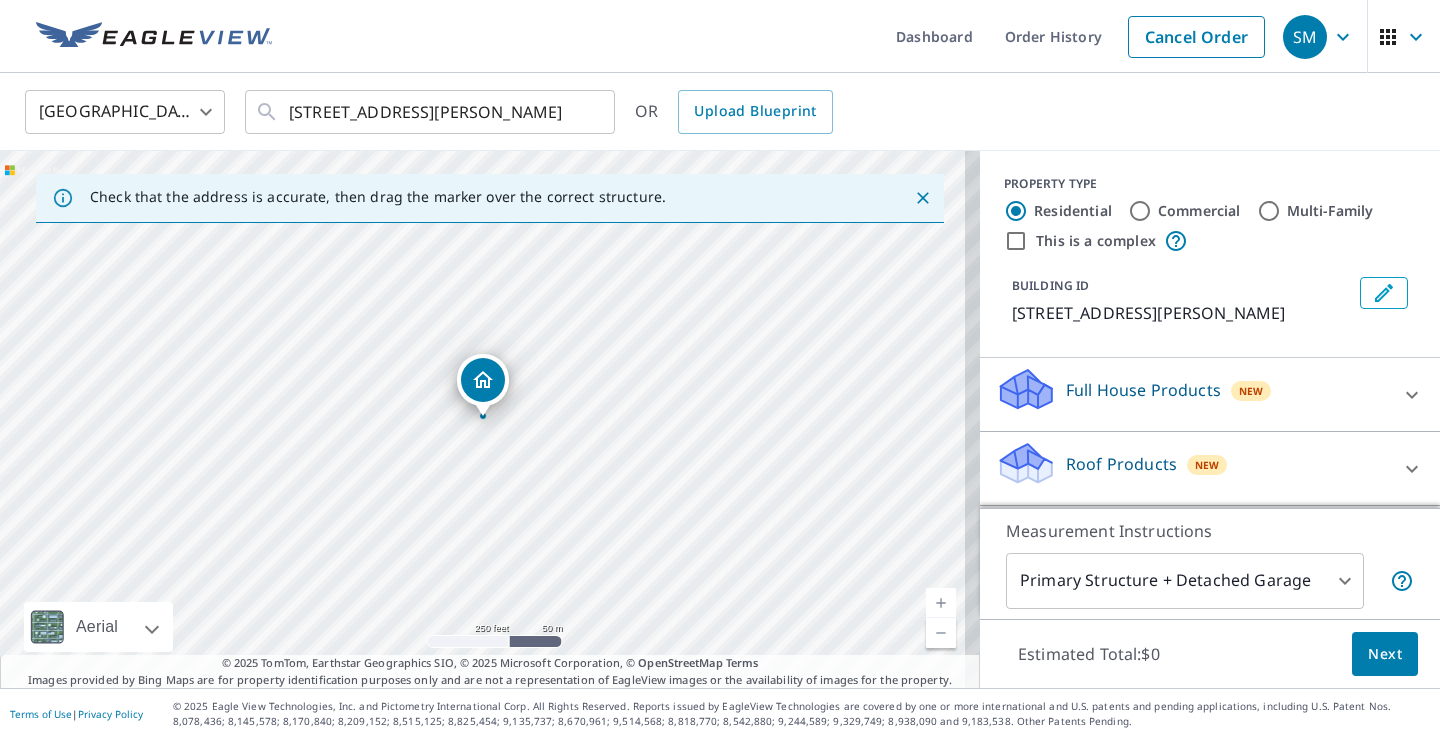 click on "Roof Products New" at bounding box center (1192, 468) 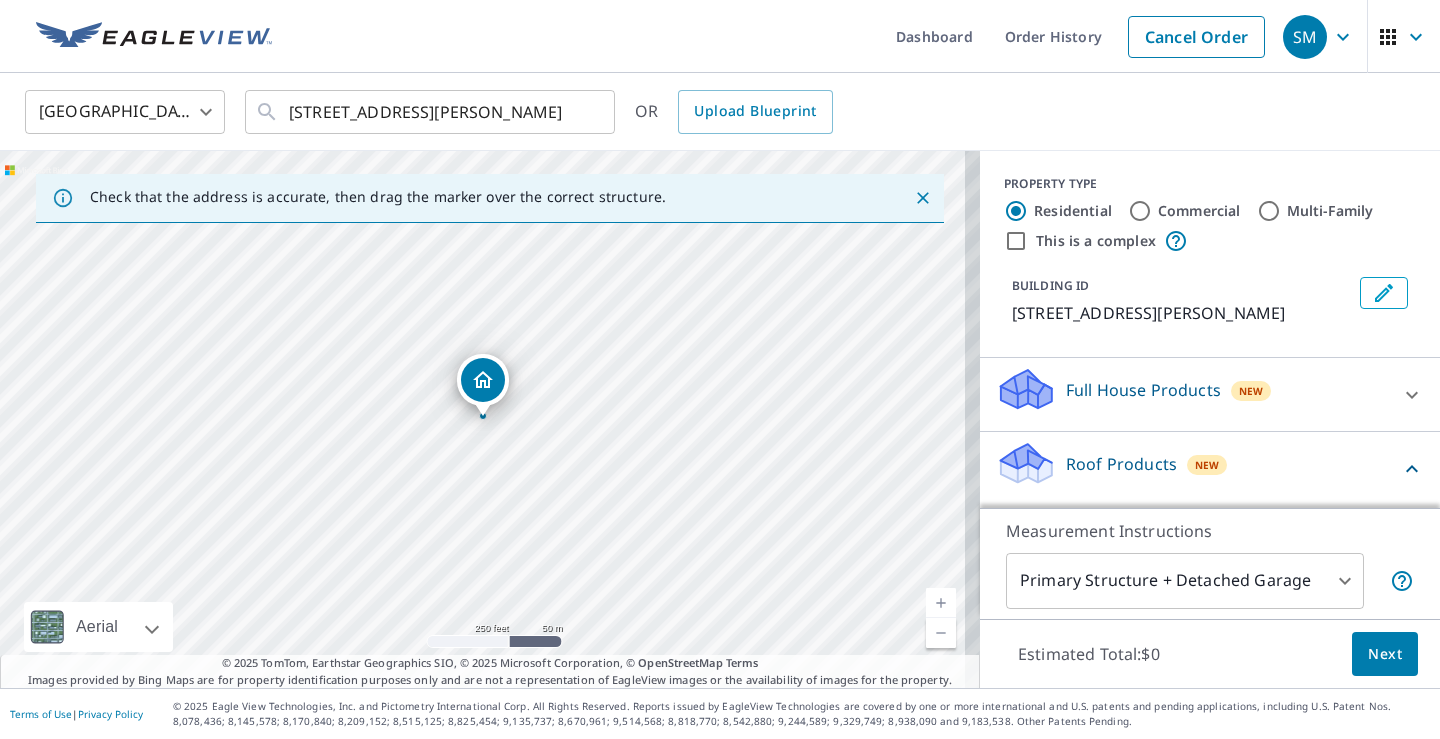 click on "Roof Products New Premium $32.75 - $87 Gutter $13.75 Bid Perfect™ $18" at bounding box center (1210, 554) 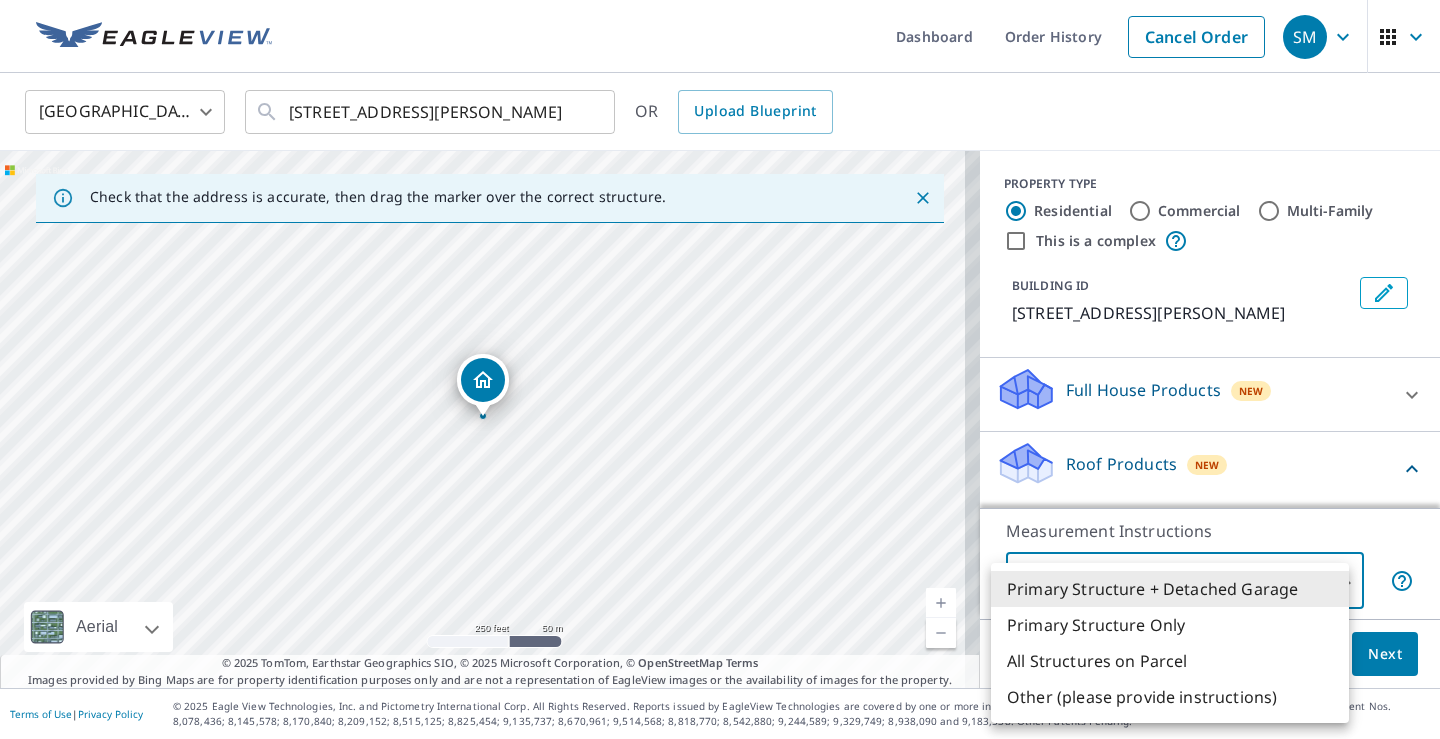 click on "SM SM
Dashboard Order History Cancel Order SM [GEOGRAPHIC_DATA] [GEOGRAPHIC_DATA] ​ [STREET_ADDRESS][PERSON_NAME] ​ OR Upload Blueprint Check that the address is accurate, then drag the marker over the correct structure. [STREET_ADDRESS][PERSON_NAME] Aerial Road A standard road map Aerial A detailed look from above Labels Labels 250 feet 50 m © 2025 TomTom, © Vexcel Imaging, © 2025 Microsoft Corporation,  © OpenStreetMap Terms © 2025 TomTom, Earthstar Geographics SIO, © 2025 Microsoft Corporation, ©   OpenStreetMap   Terms Images provided by Bing Maps are for property identification purposes only and are not a representation of EagleView images or the availability of images for the property. PROPERTY TYPE Residential Commercial Multi-Family This is a complex BUILDING ID [STREET_ADDRESS][PERSON_NAME] Full House Products New Full House™ $105 Roof Products New Premium $32.75 - $87 Gutter $13.75 Bid Perfect™ $18 Solar Products New Inform Essentials+ $63.25 Walls Products New $78 Walls" at bounding box center [720, 369] 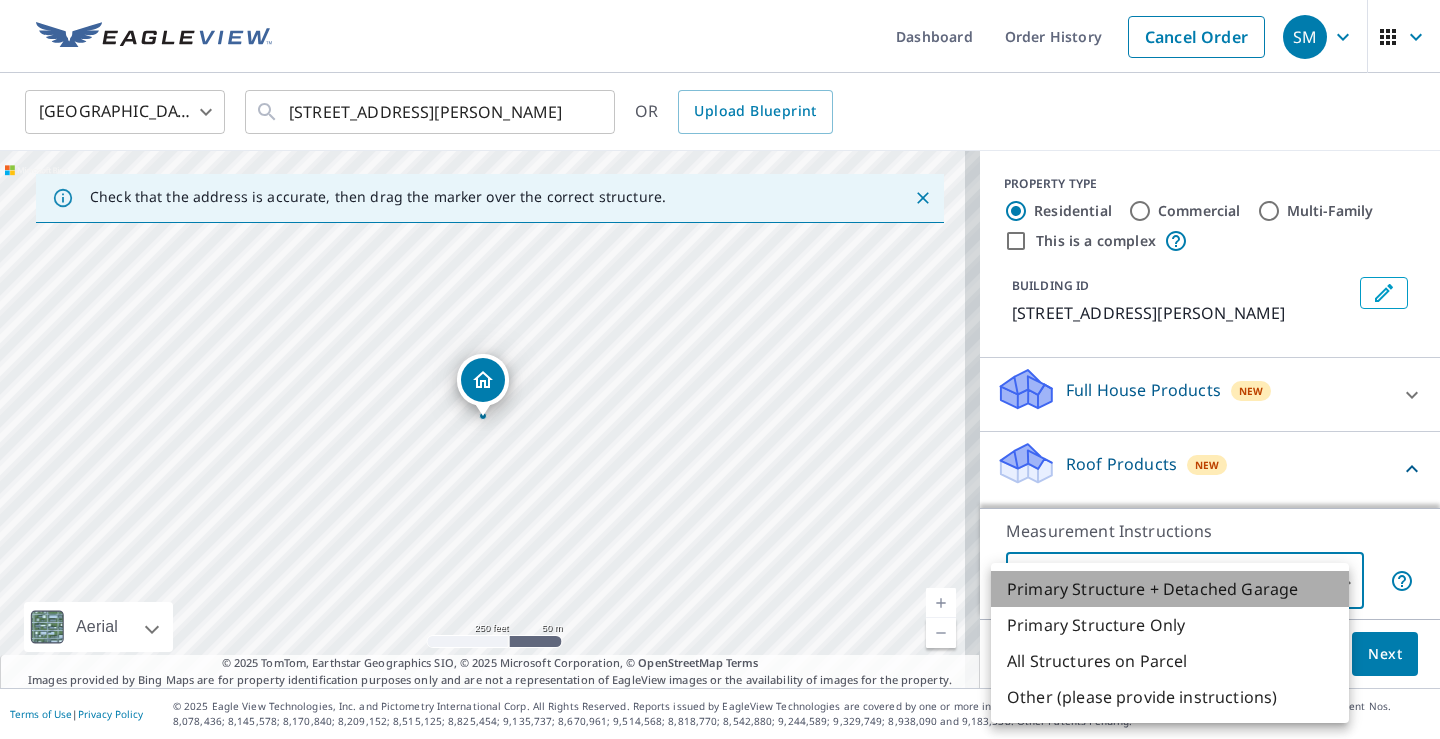 click on "Primary Structure + Detached Garage" at bounding box center [1170, 589] 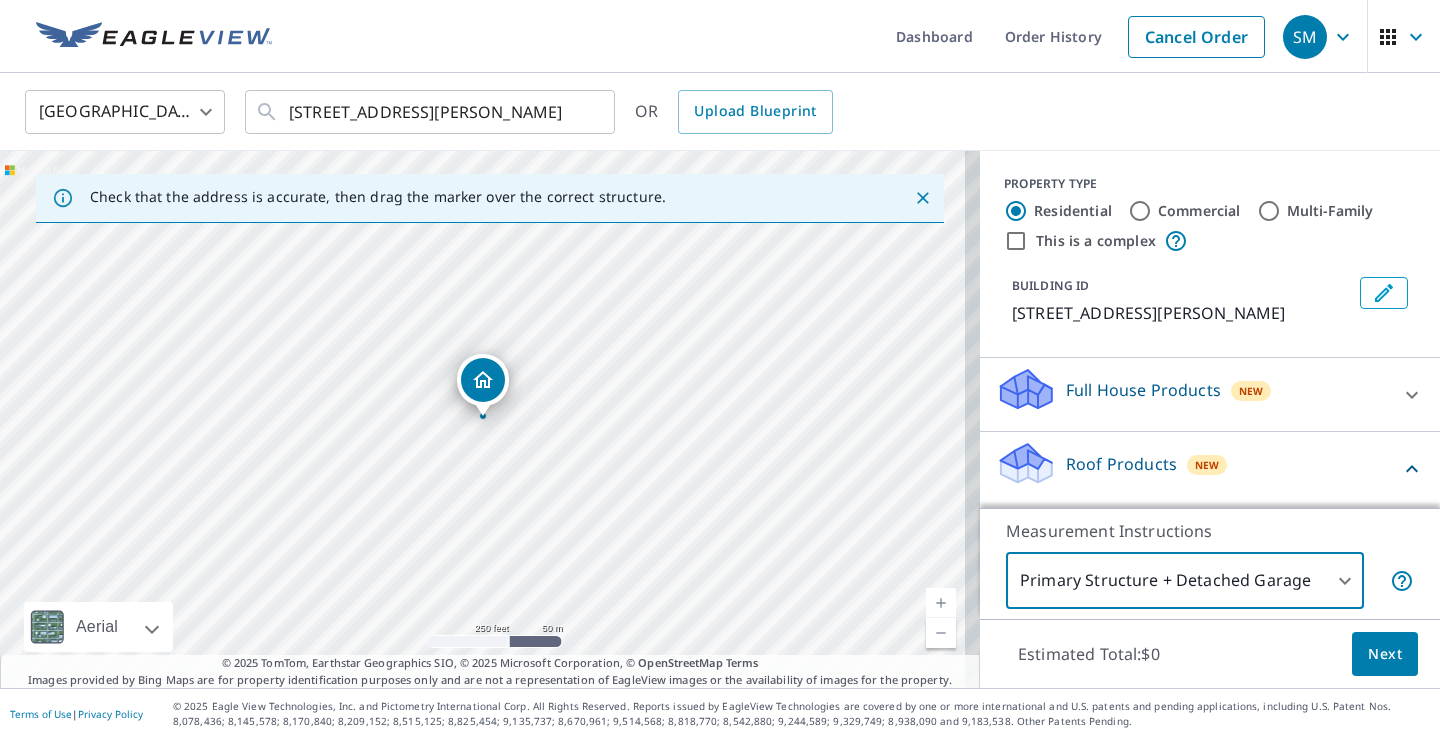 click on "Next" at bounding box center (1385, 654) 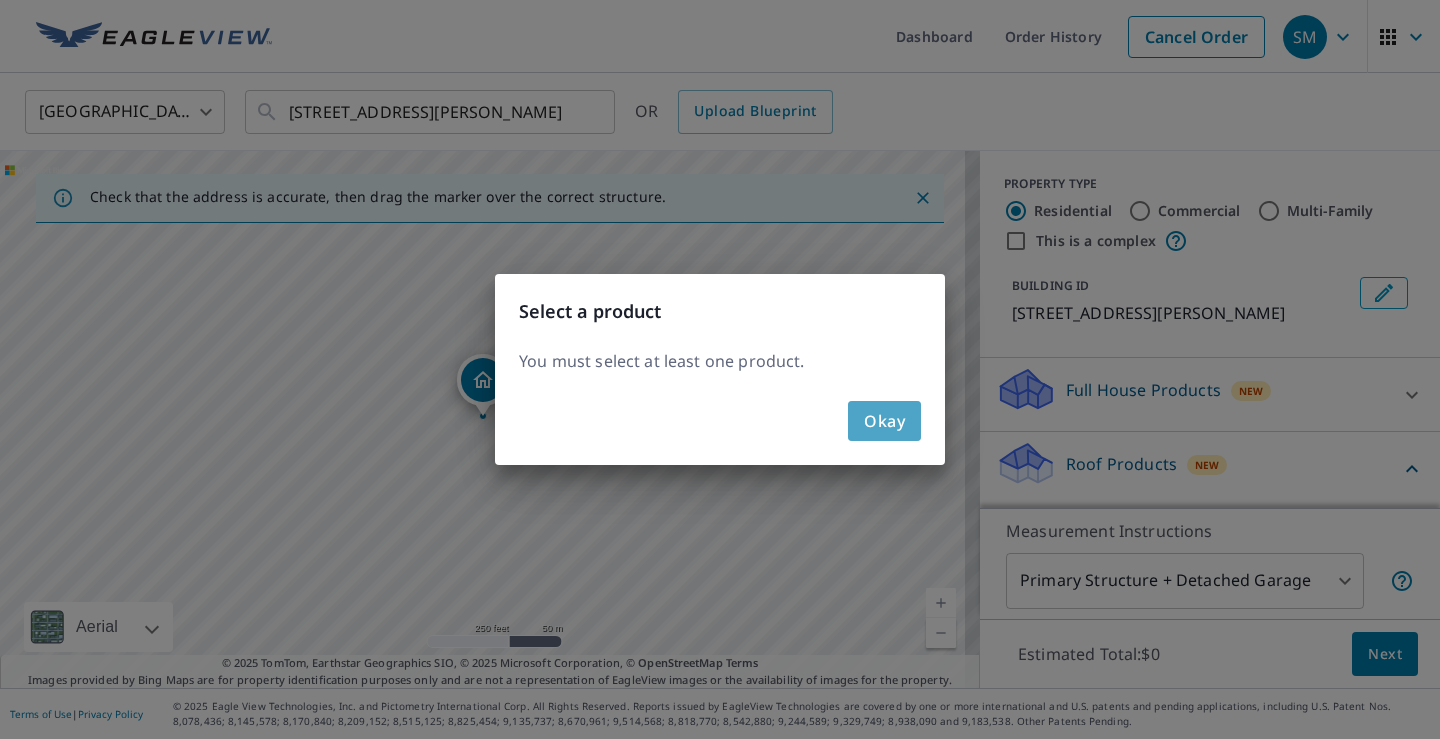 click on "Okay" at bounding box center (884, 421) 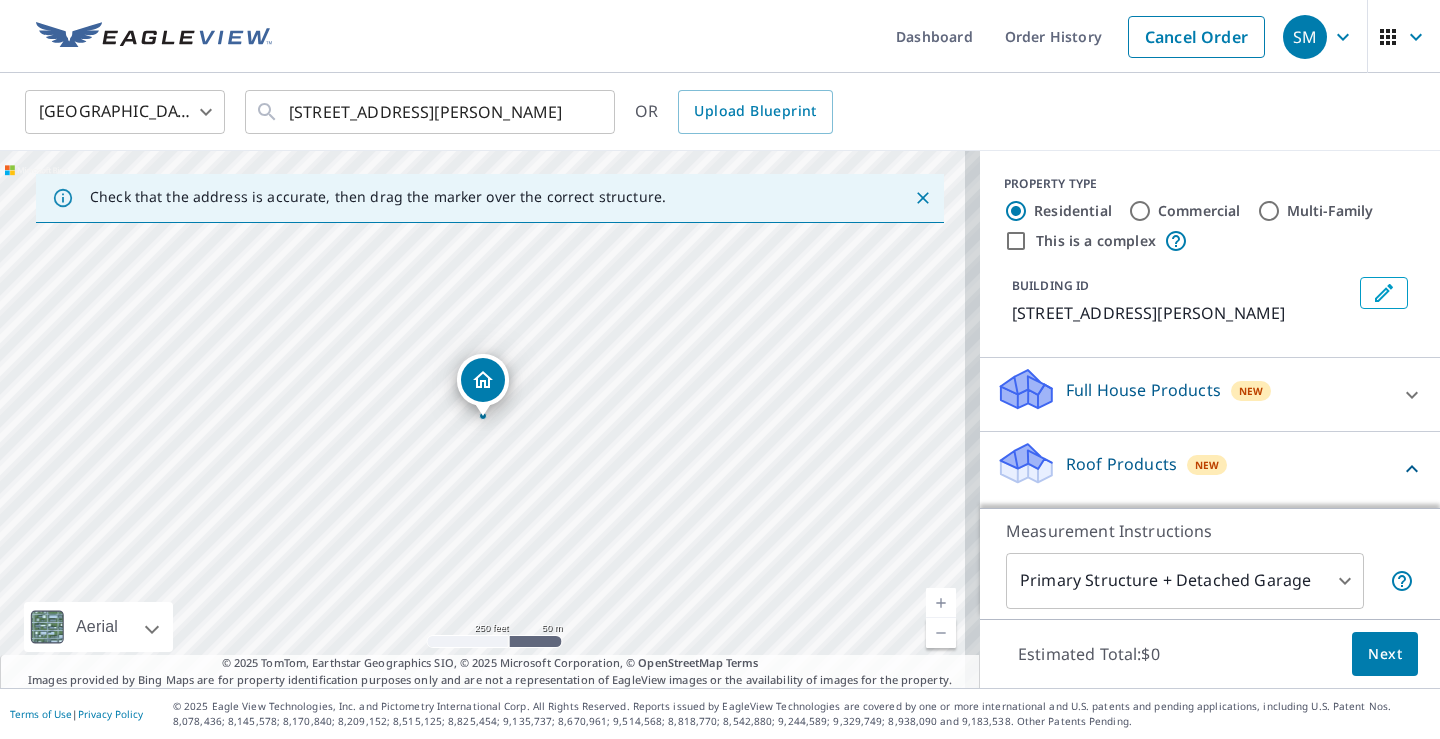 click on "Roof Products" at bounding box center [1121, 464] 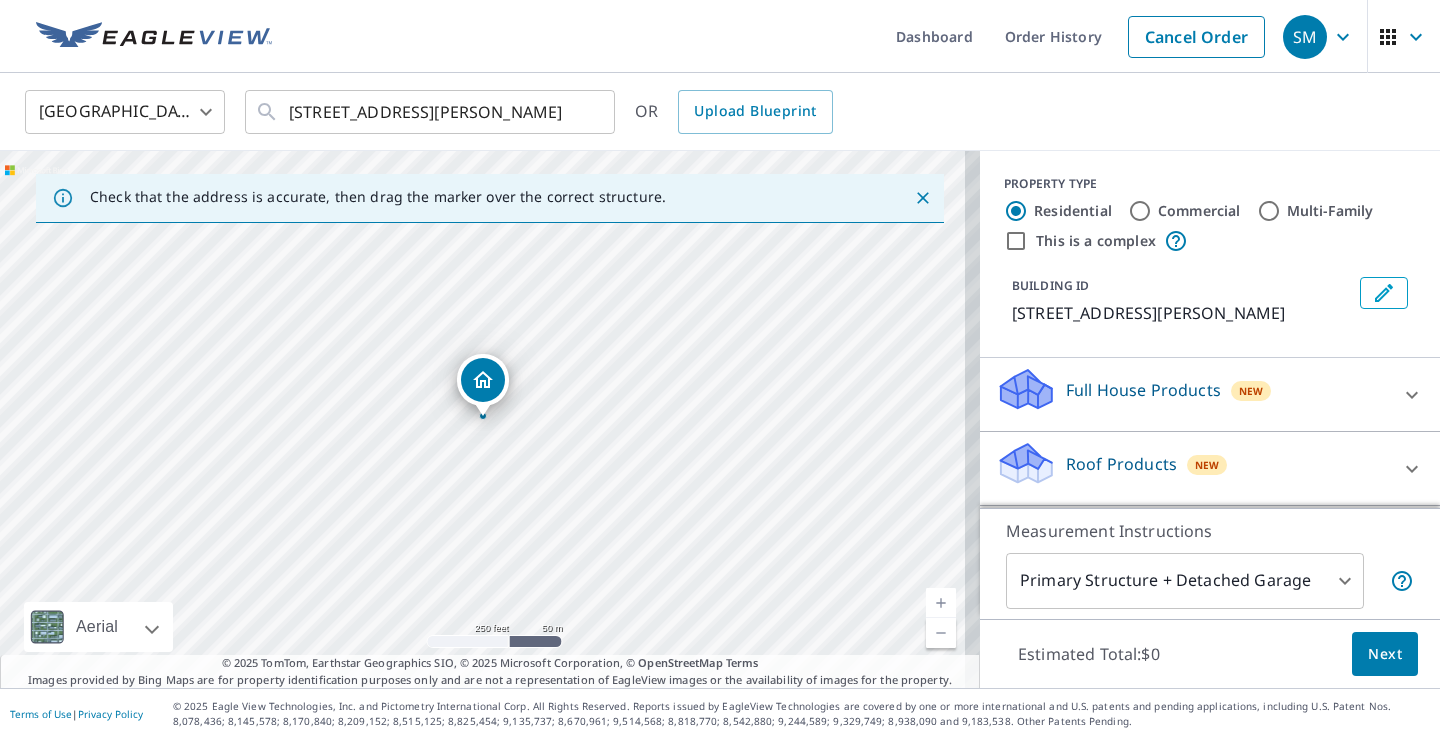 click on "SM SM
Dashboard Order History Cancel Order SM [GEOGRAPHIC_DATA] [GEOGRAPHIC_DATA] ​ [STREET_ADDRESS][PERSON_NAME] ​ OR Upload Blueprint Check that the address is accurate, then drag the marker over the correct structure. [STREET_ADDRESS][PERSON_NAME] Aerial Road A standard road map Aerial A detailed look from above Labels Labels 250 feet 50 m © 2025 TomTom, © Vexcel Imaging, © 2025 Microsoft Corporation,  © OpenStreetMap Terms © 2025 TomTom, Earthstar Geographics SIO, © 2025 Microsoft Corporation, ©   OpenStreetMap   Terms Images provided by Bing Maps are for property identification purposes only and are not a representation of EagleView images or the availability of images for the property. PROPERTY TYPE Residential Commercial Multi-Family This is a complex BUILDING ID [STREET_ADDRESS][PERSON_NAME] Full House Products New Full House™ $105 Roof Products New Premium $32.75 - $87 Gutter $13.75 Bid Perfect™ $18 Solar Products New Inform Essentials+ $63.25 Walls Products New $78 Walls" at bounding box center (720, 369) 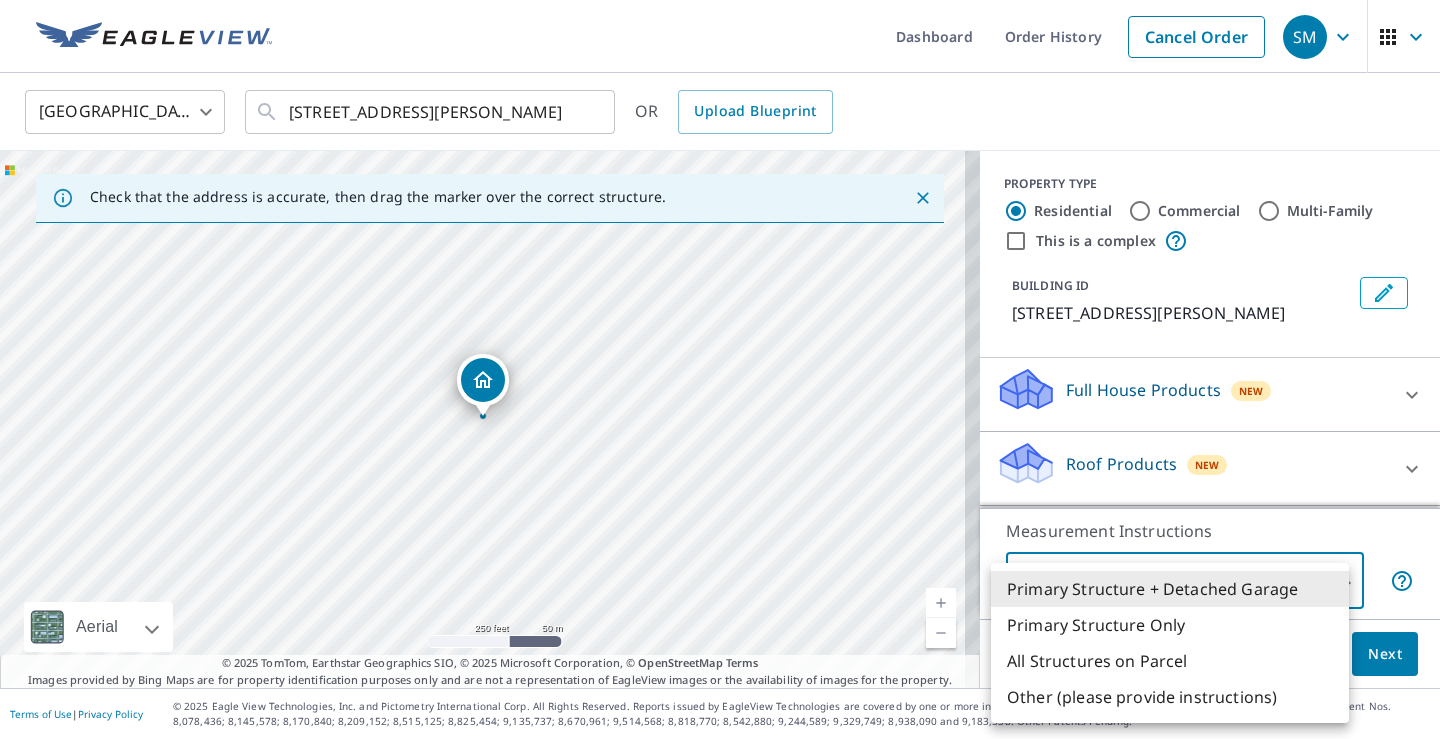 click on "Primary Structure + Detached Garage" at bounding box center (1170, 589) 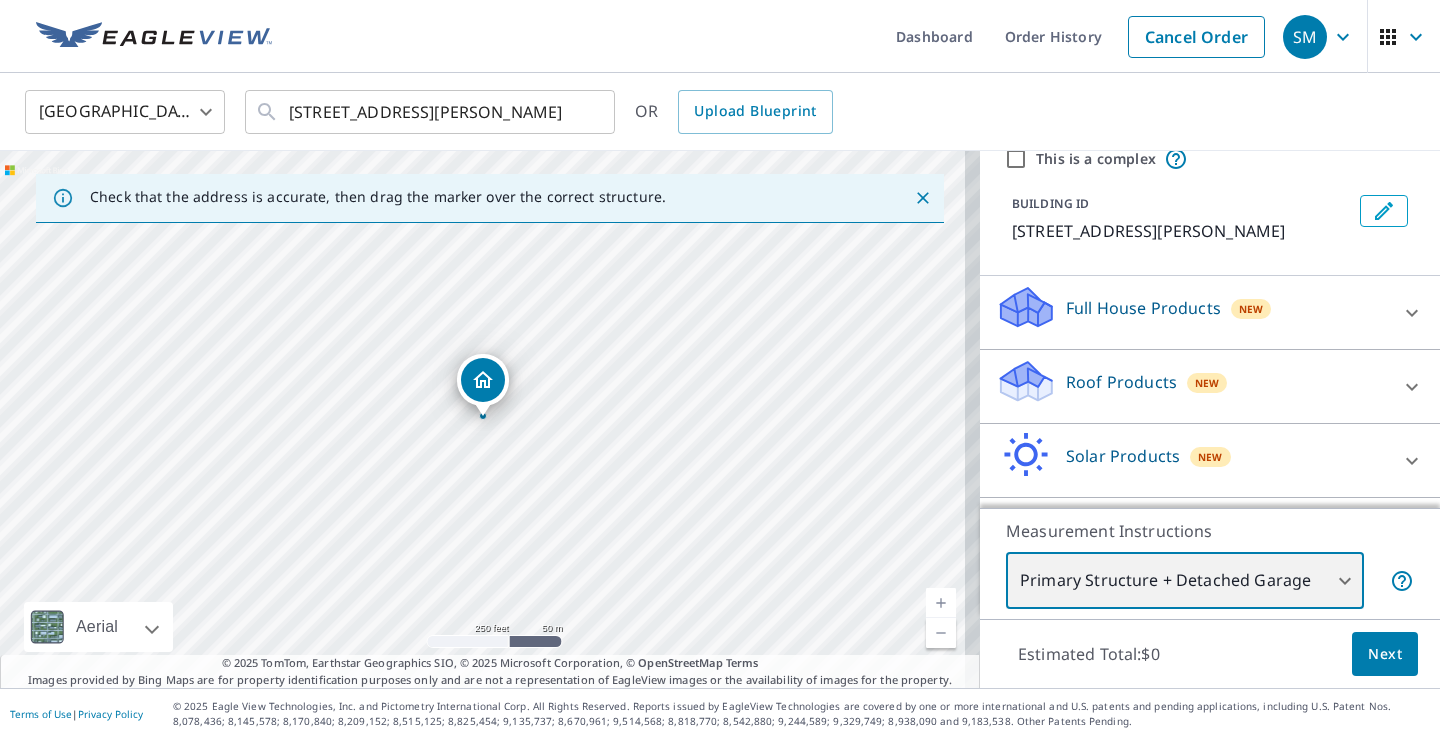 scroll, scrollTop: 57, scrollLeft: 0, axis: vertical 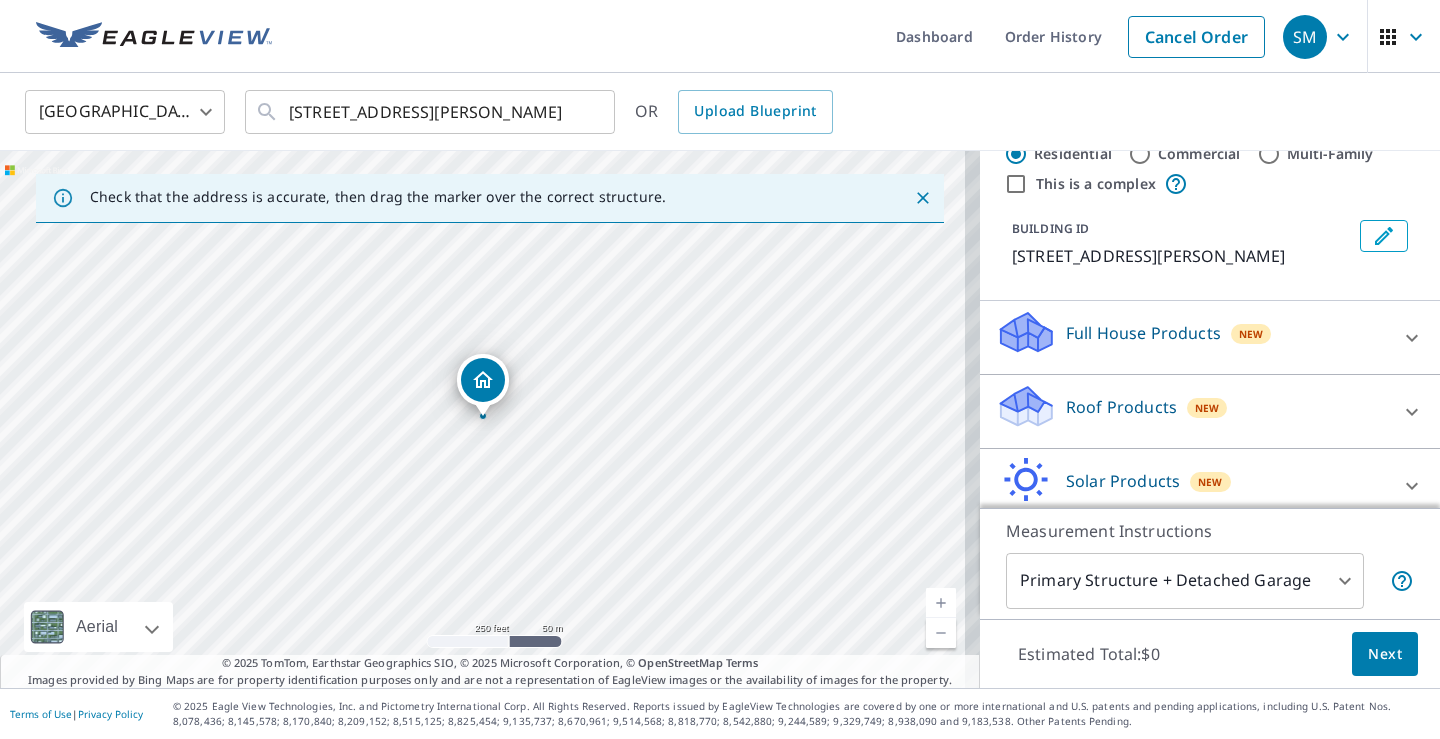 click on "Roof Products New Premium $32.75 - $87 Gutter $13.75 Bid Perfect™ $18" at bounding box center [1210, 412] 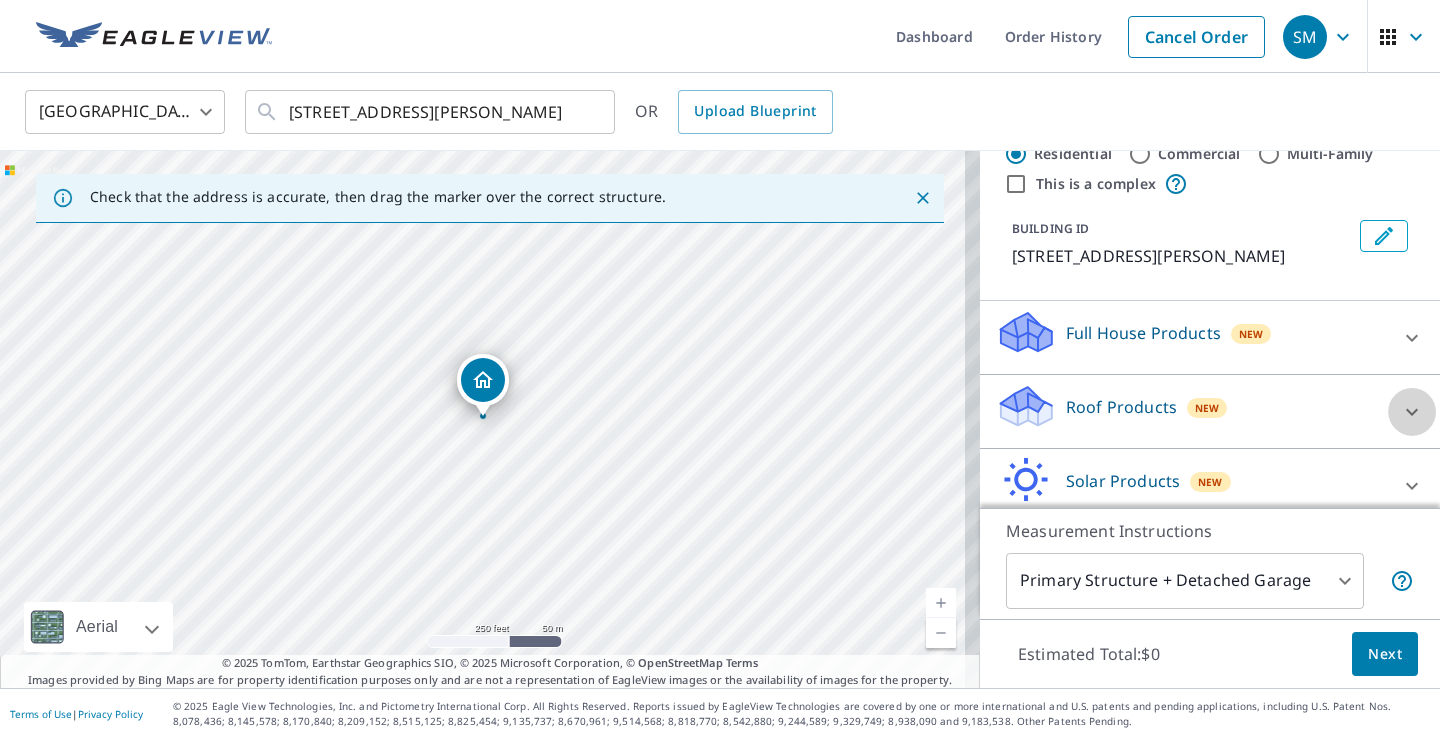 click at bounding box center [1412, 412] 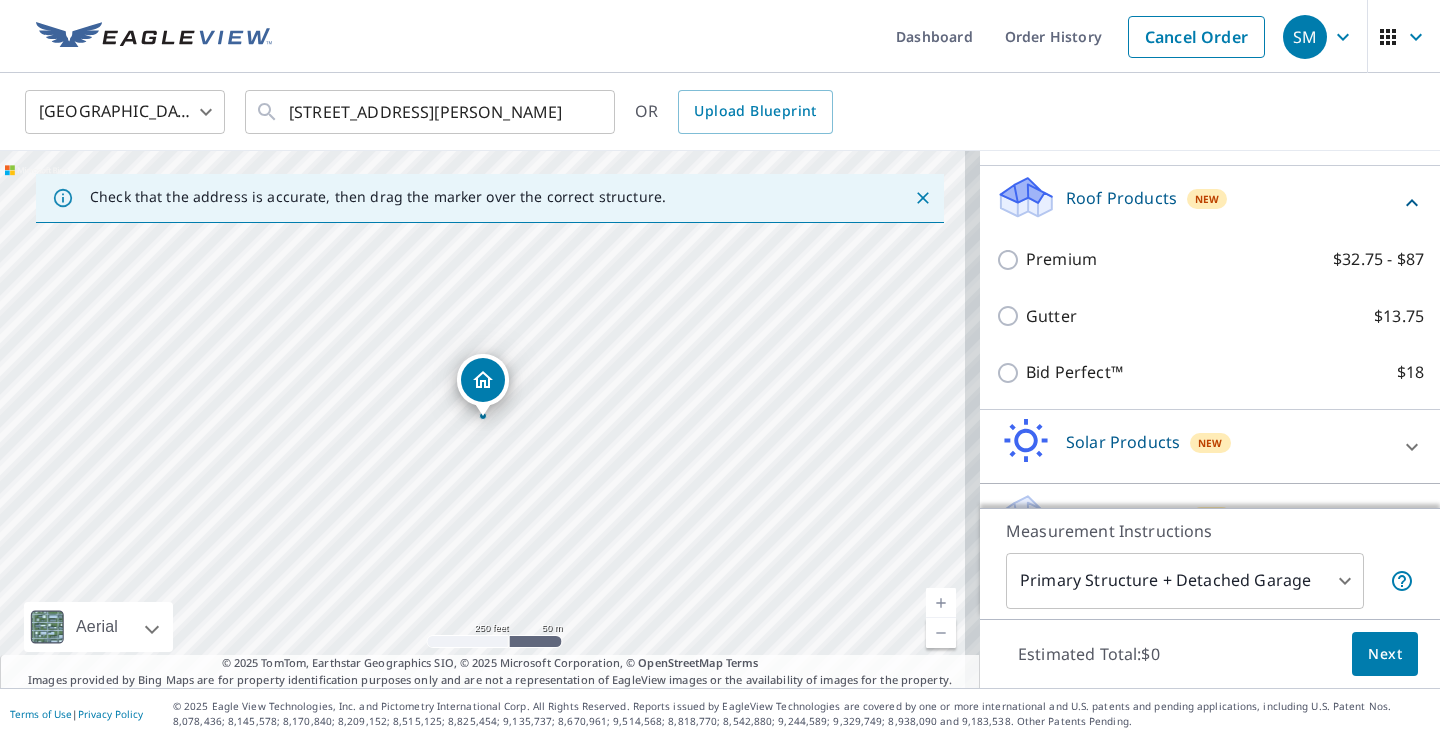 scroll, scrollTop: 274, scrollLeft: 0, axis: vertical 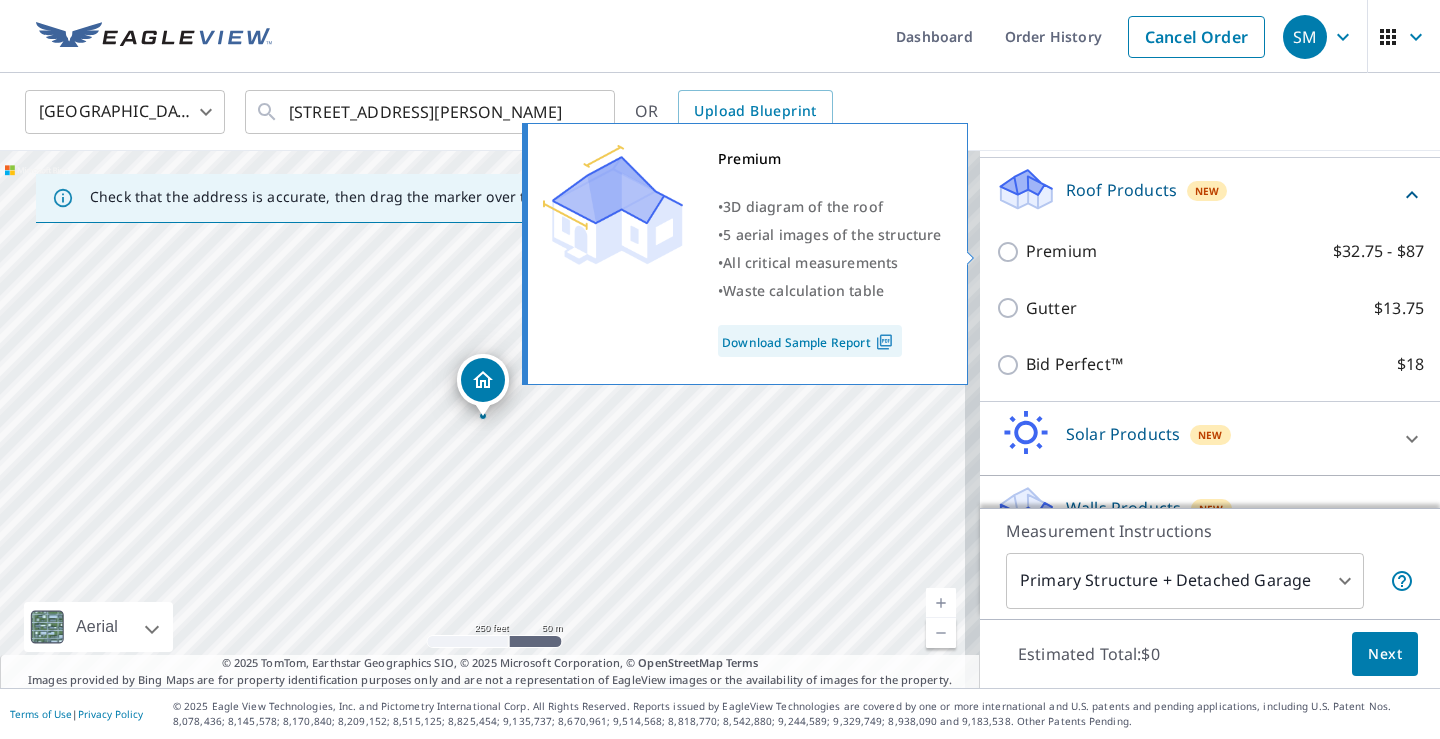 click on "Premium $32.75 - $87" at bounding box center (1011, 252) 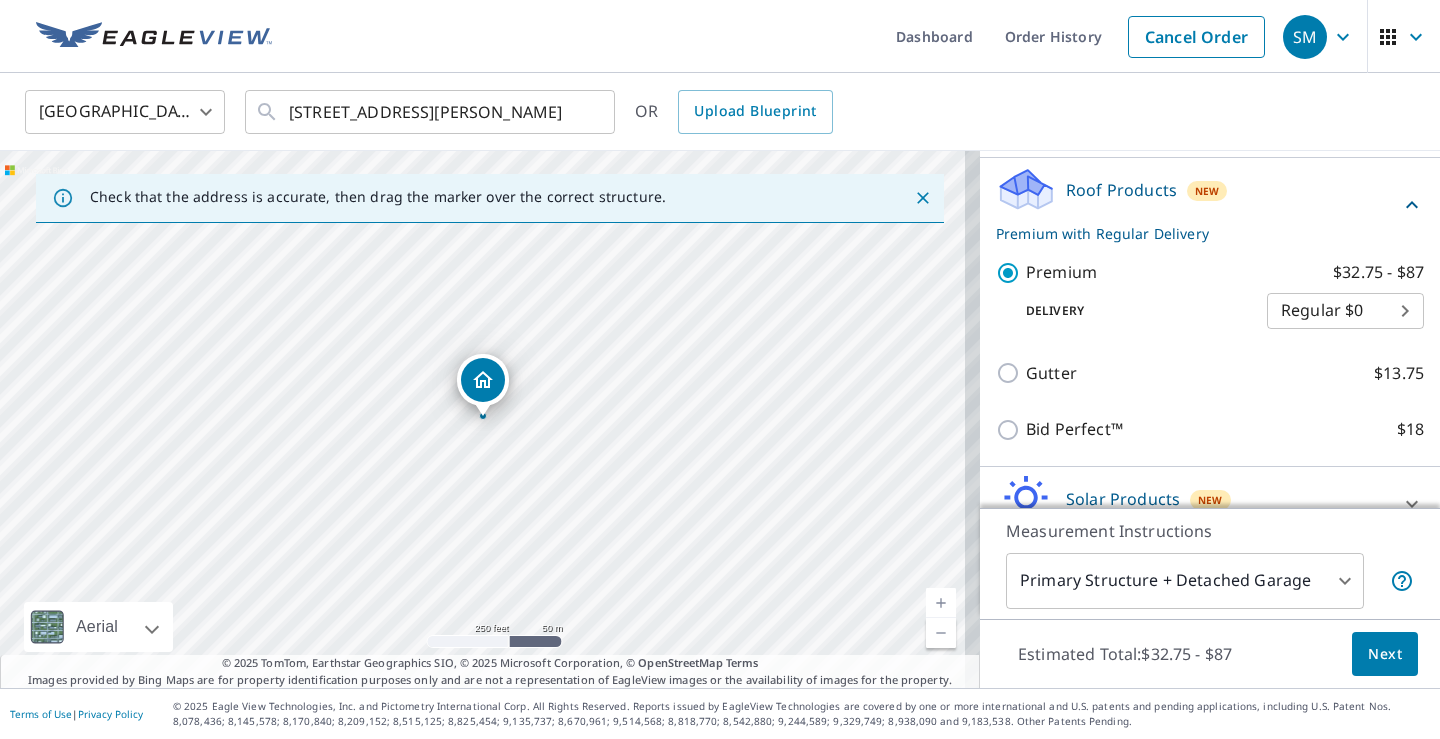 click on "Next" at bounding box center [1385, 654] 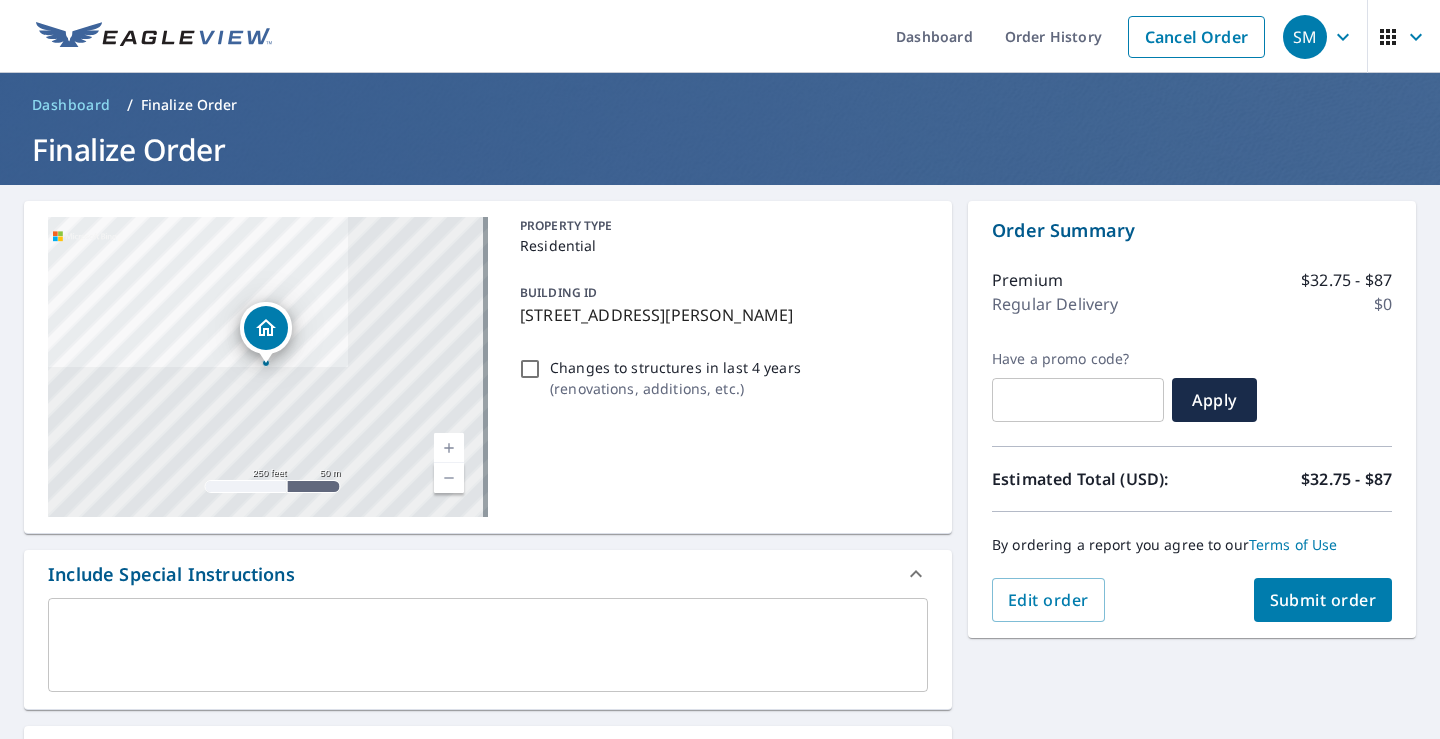 click on "Submit order" at bounding box center [1323, 600] 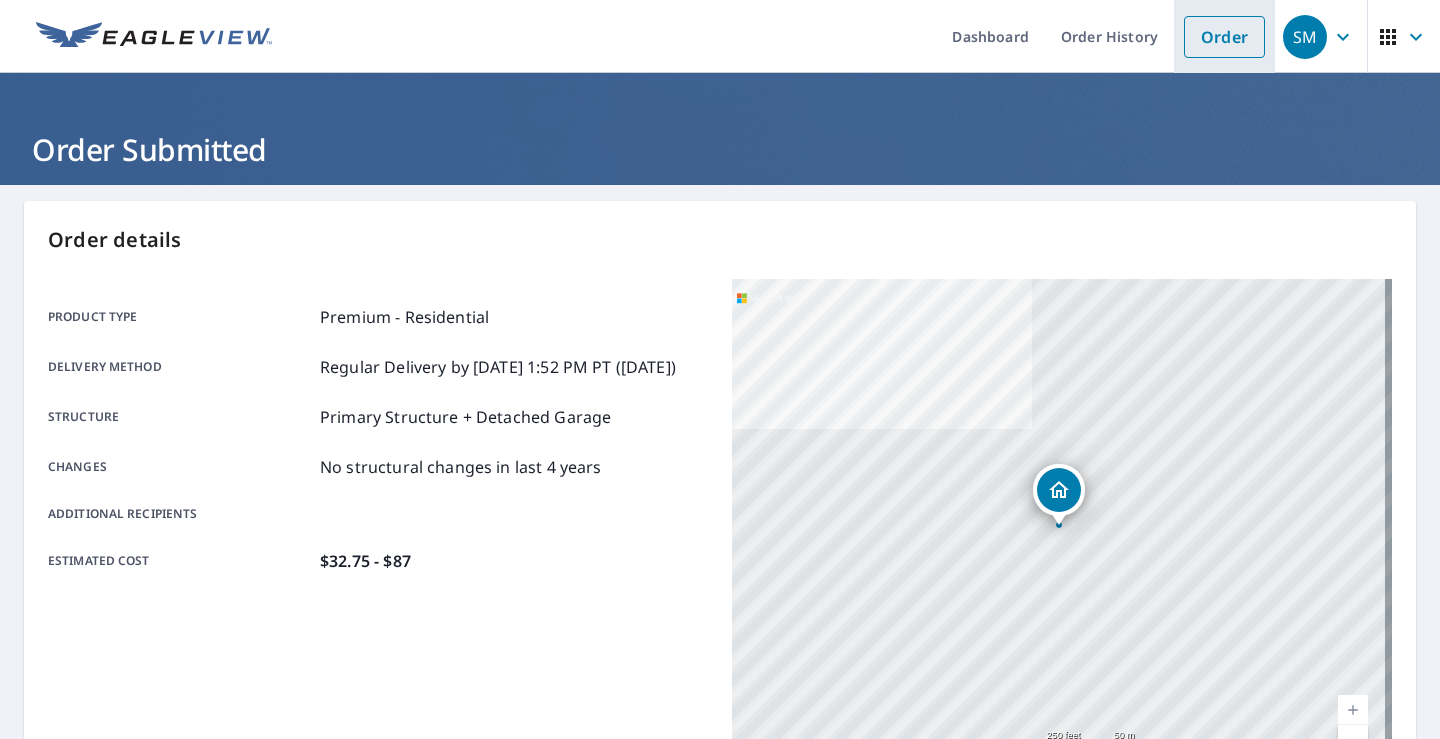 click on "Order" at bounding box center (1224, 37) 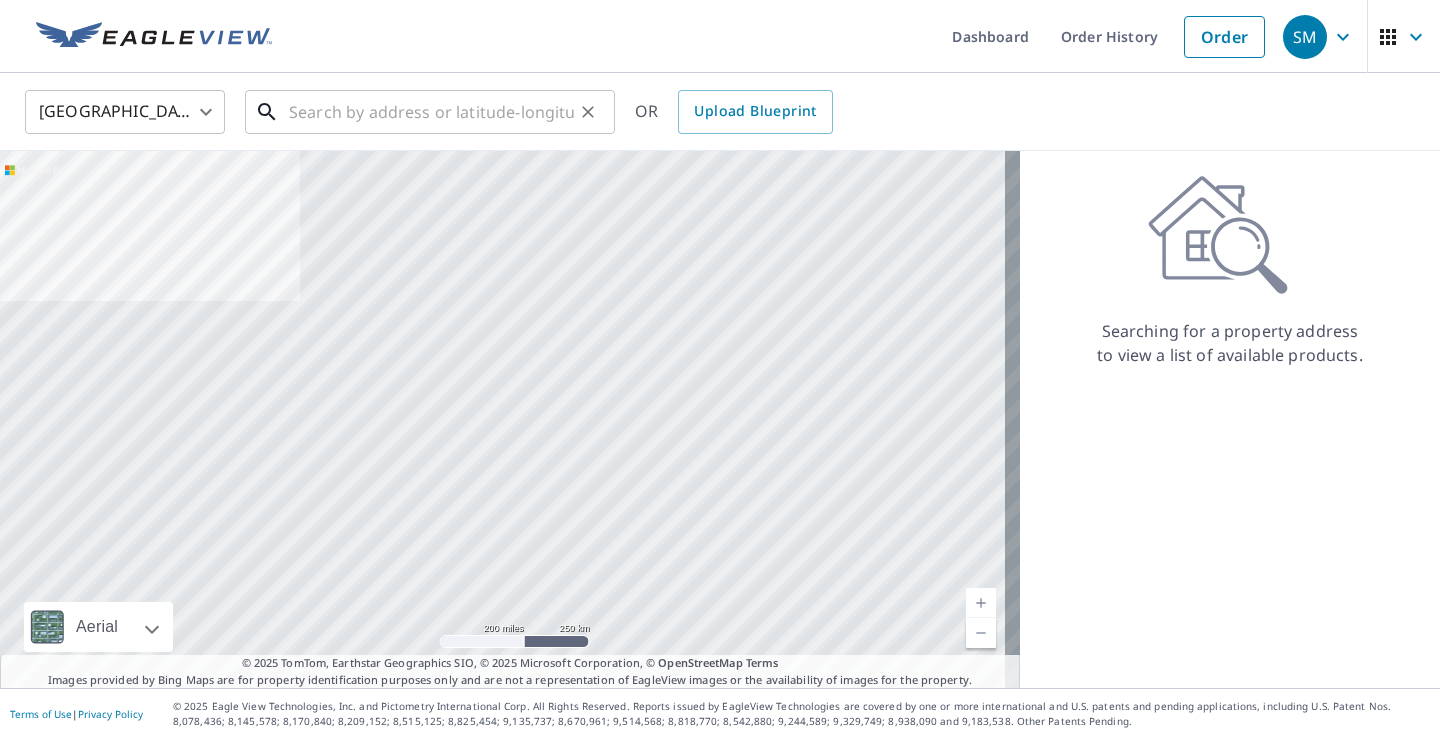 click at bounding box center [431, 112] 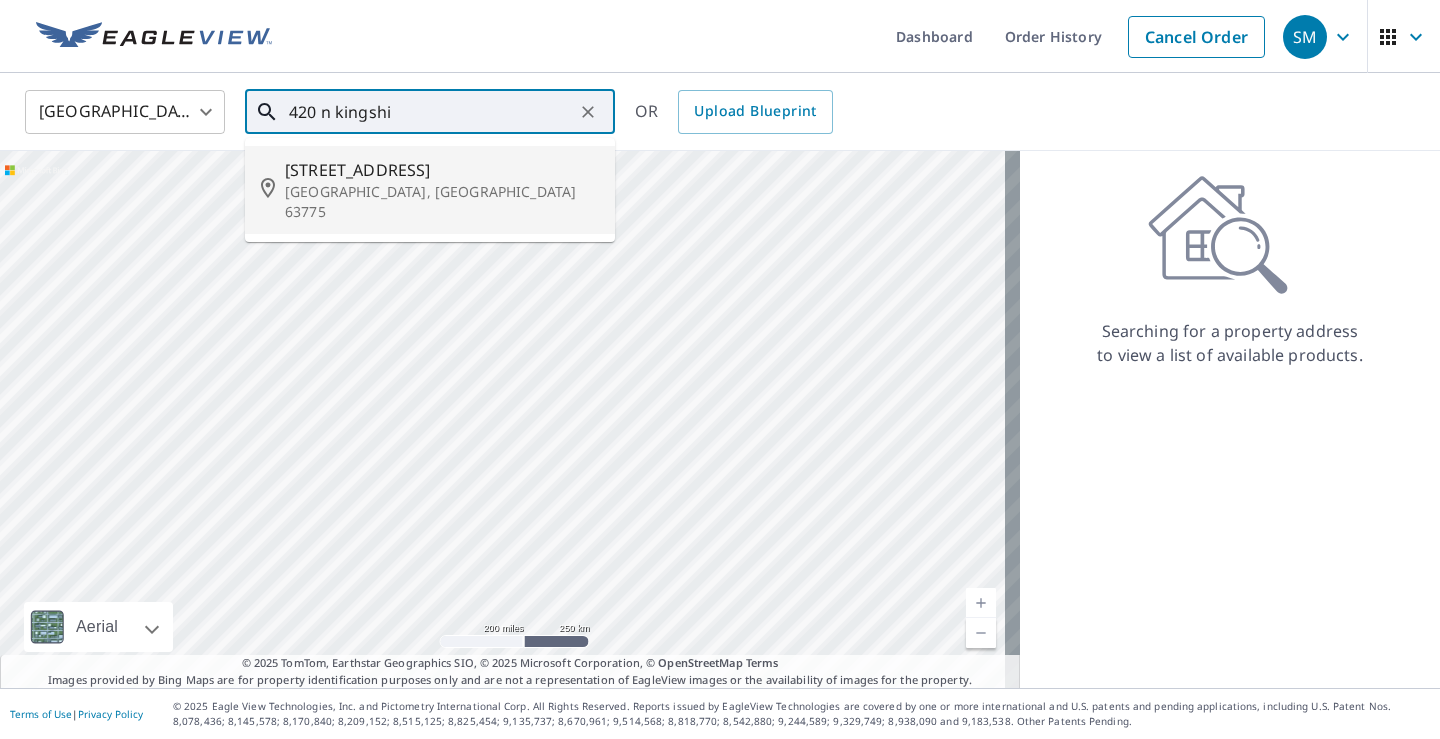 click on "[STREET_ADDRESS]" at bounding box center (442, 170) 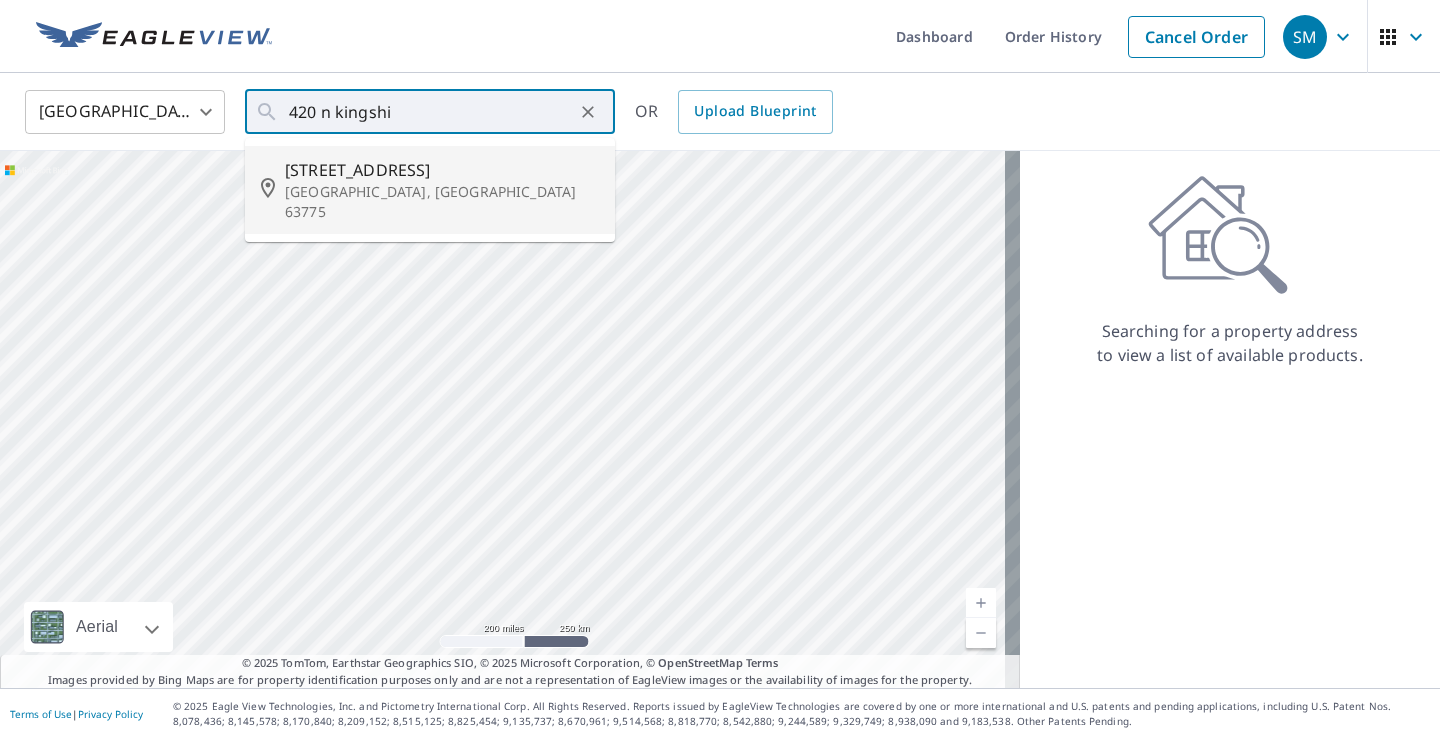 type on "[STREET_ADDRESS]" 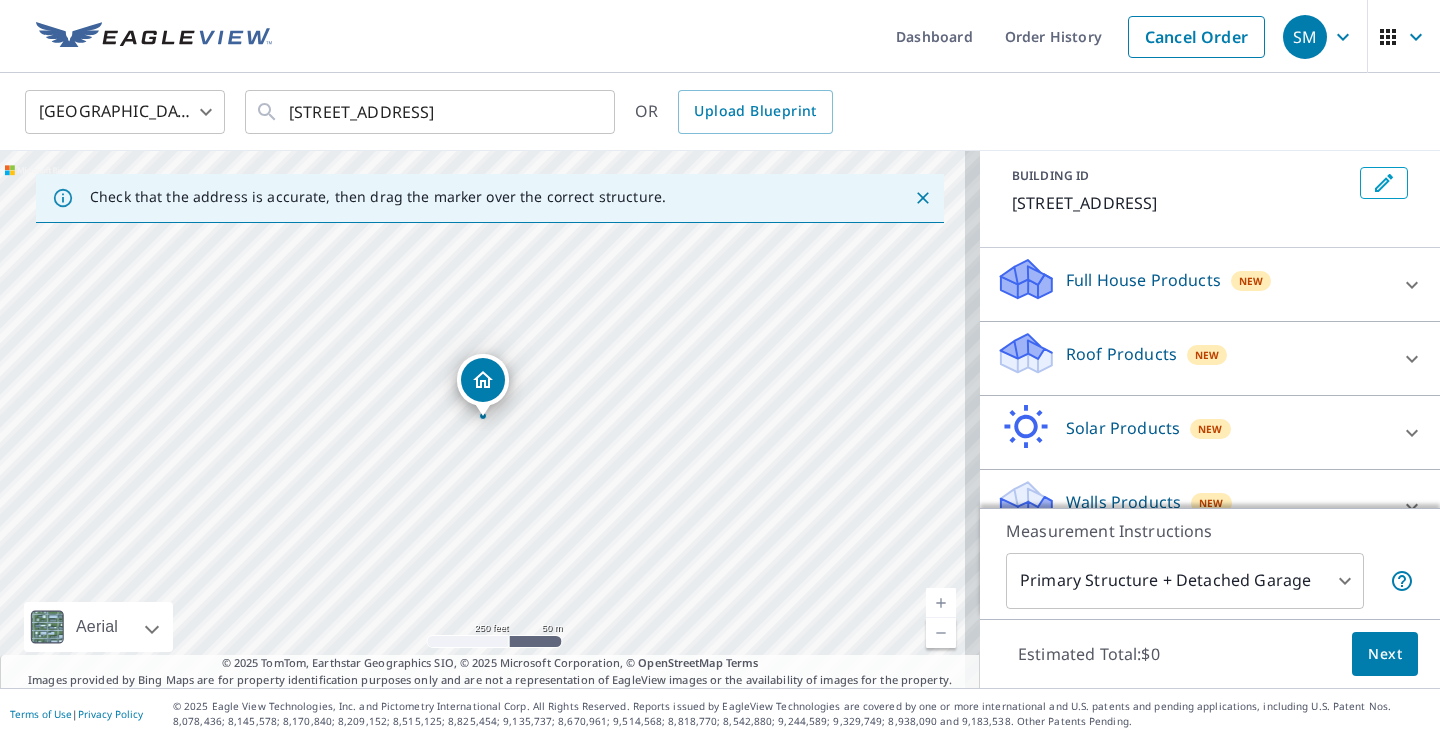 scroll, scrollTop: 150, scrollLeft: 0, axis: vertical 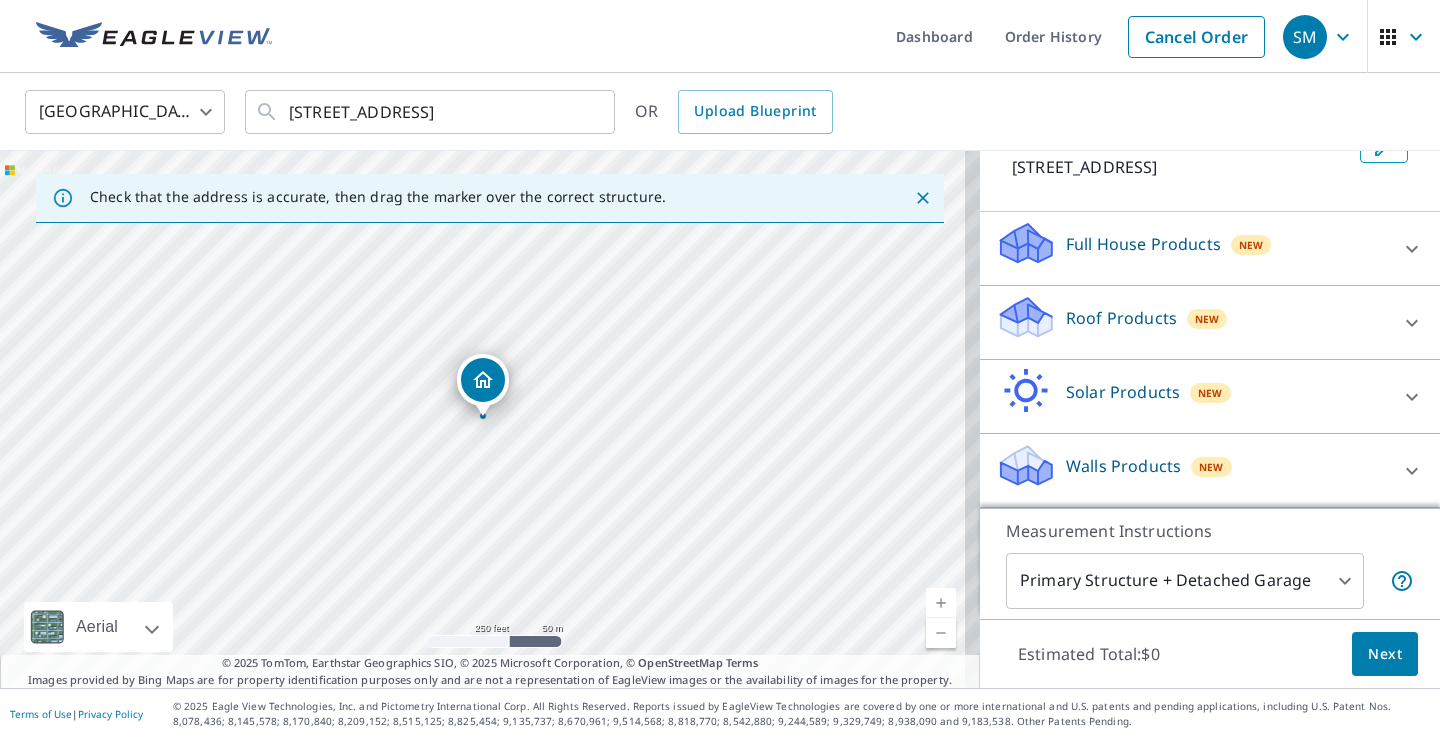 click 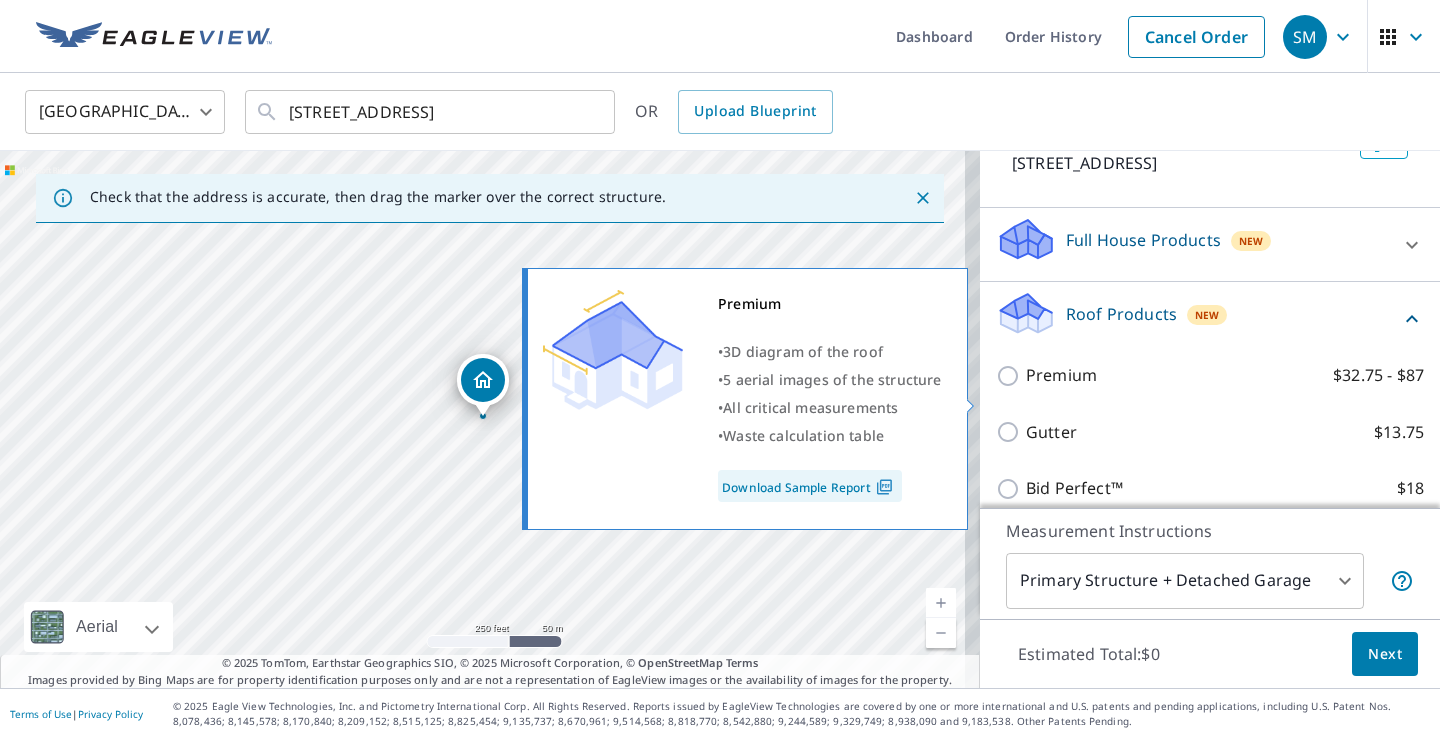click on "Premium $32.75 - $87" at bounding box center [1011, 376] 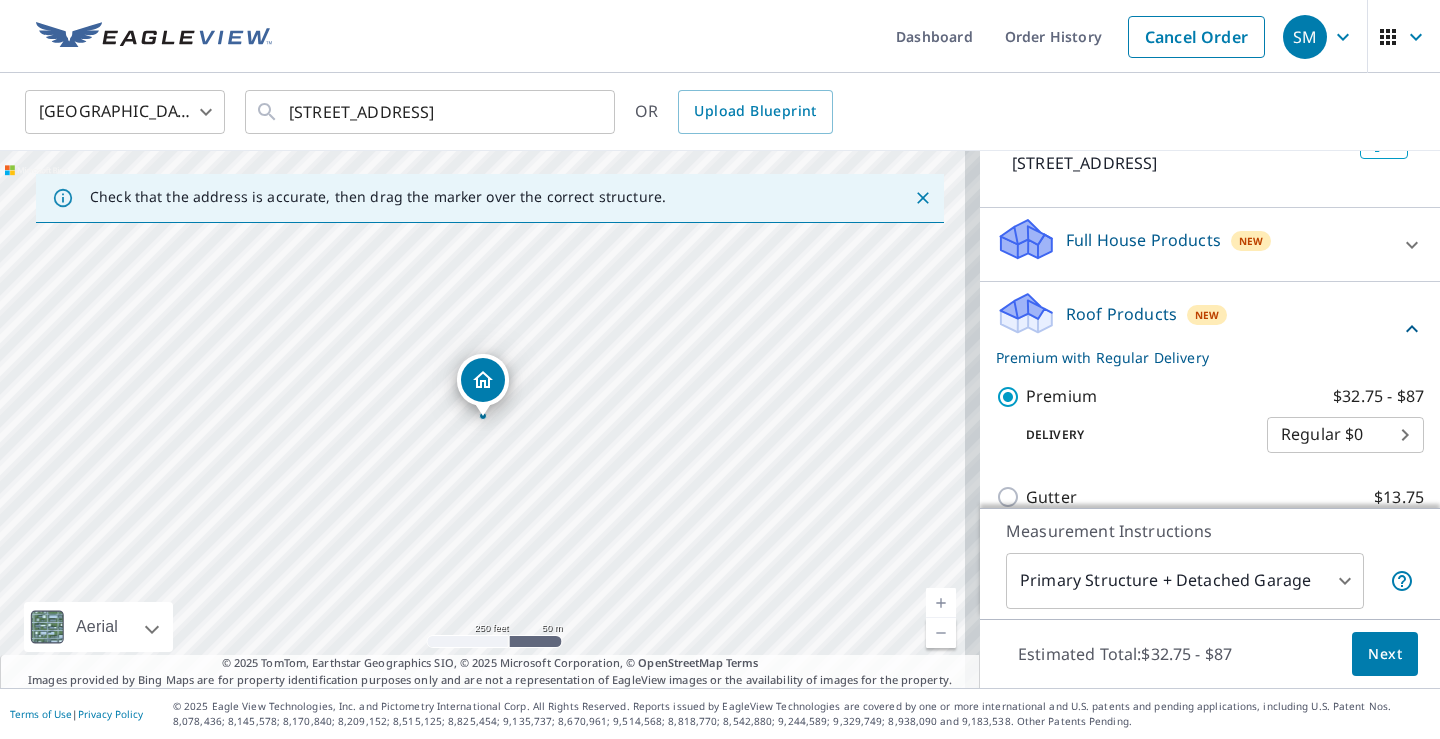 click on "Next" at bounding box center (1385, 654) 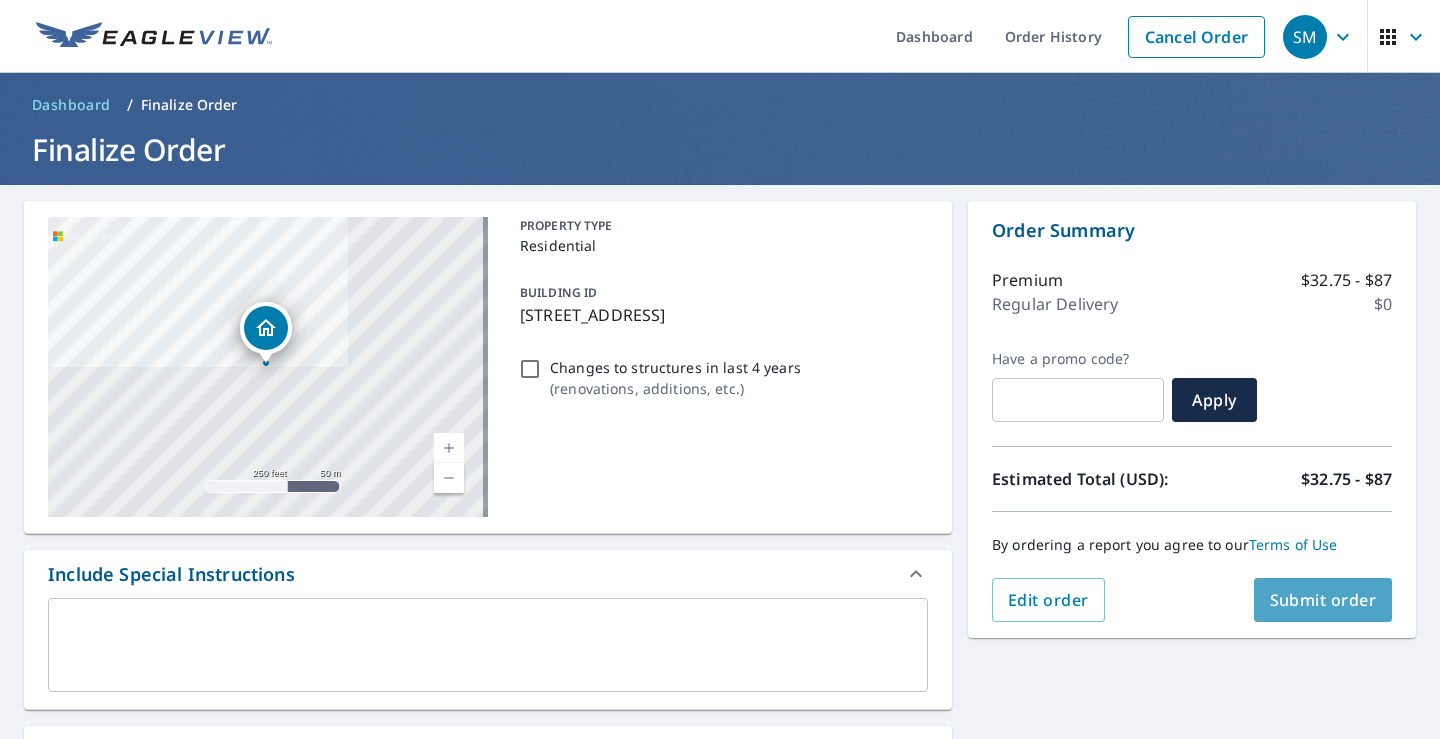 click on "Submit order" at bounding box center [1323, 600] 